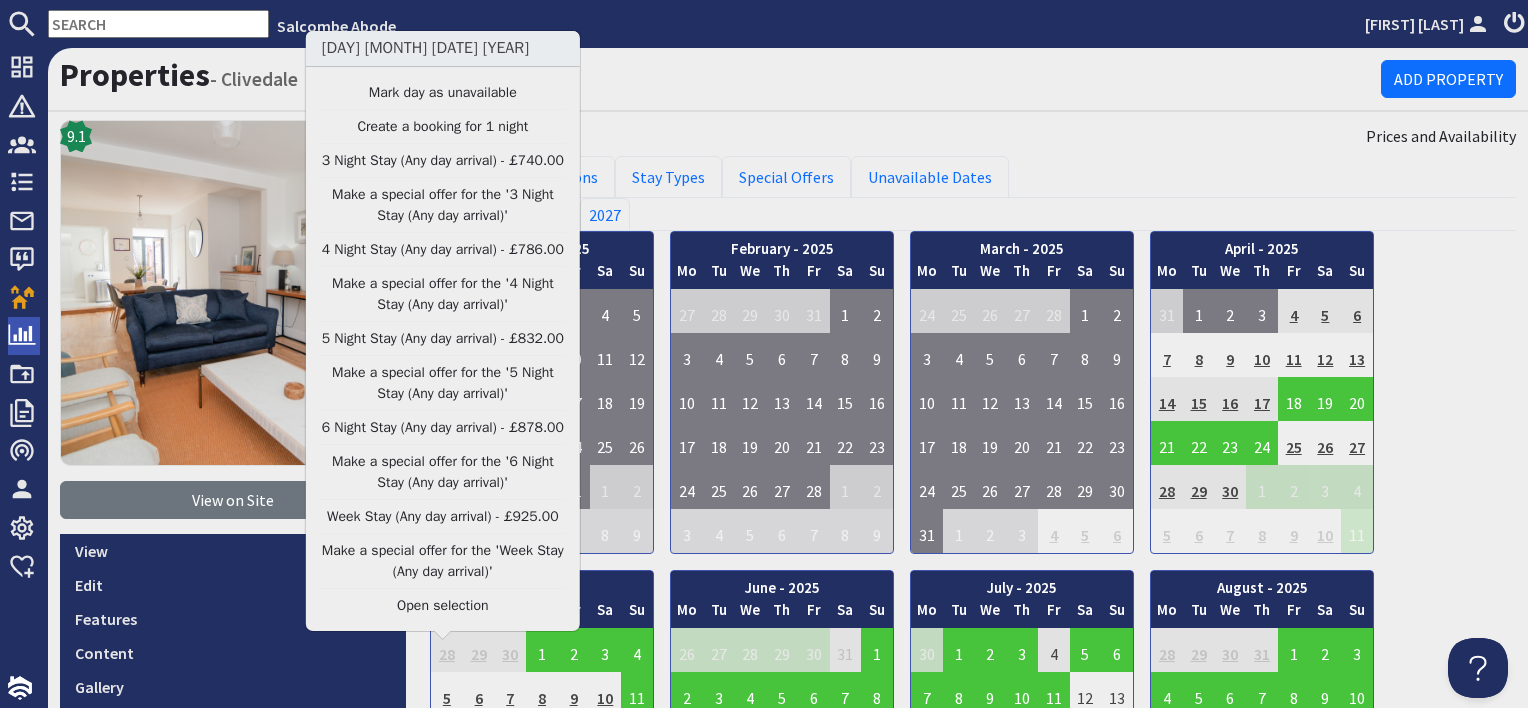 scroll, scrollTop: 0, scrollLeft: 0, axis: both 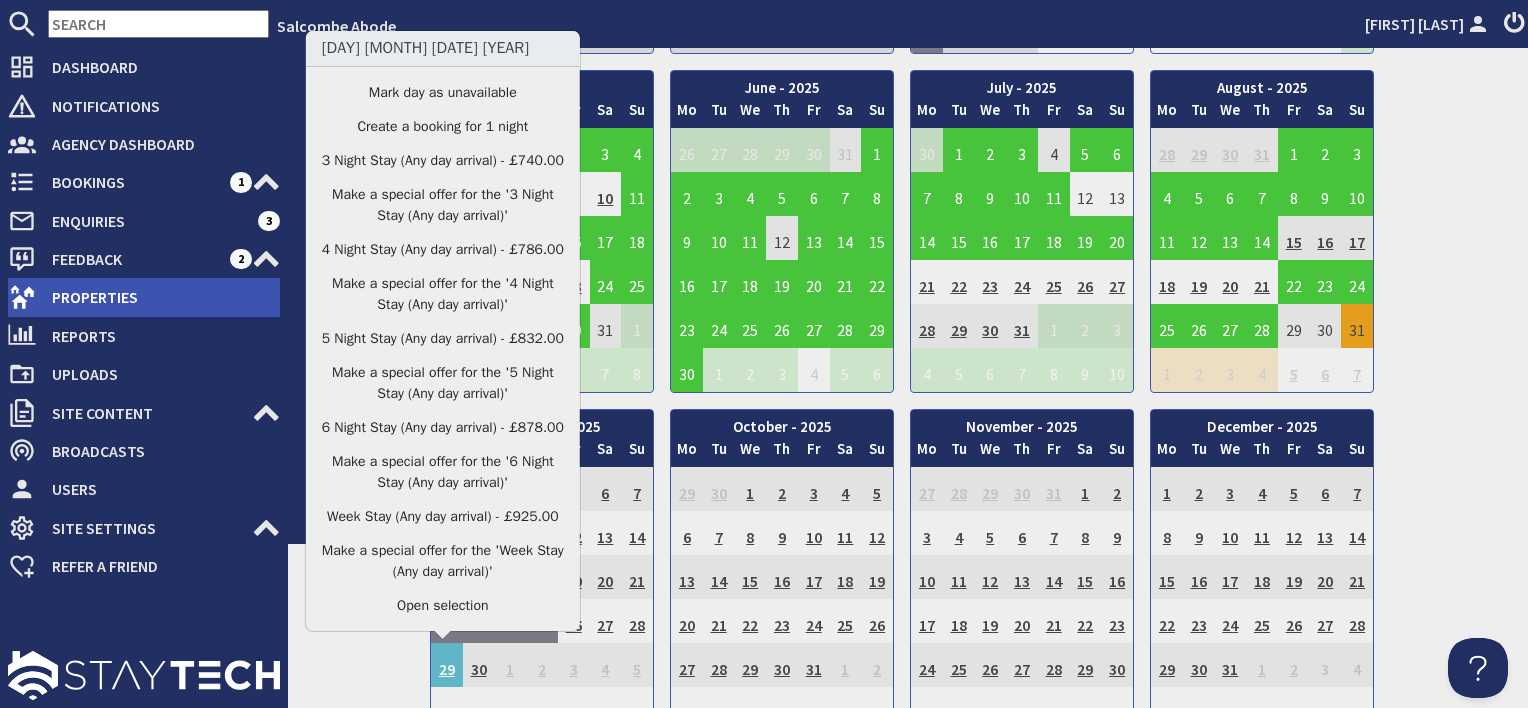 click on "Properties" at bounding box center (158, 297) 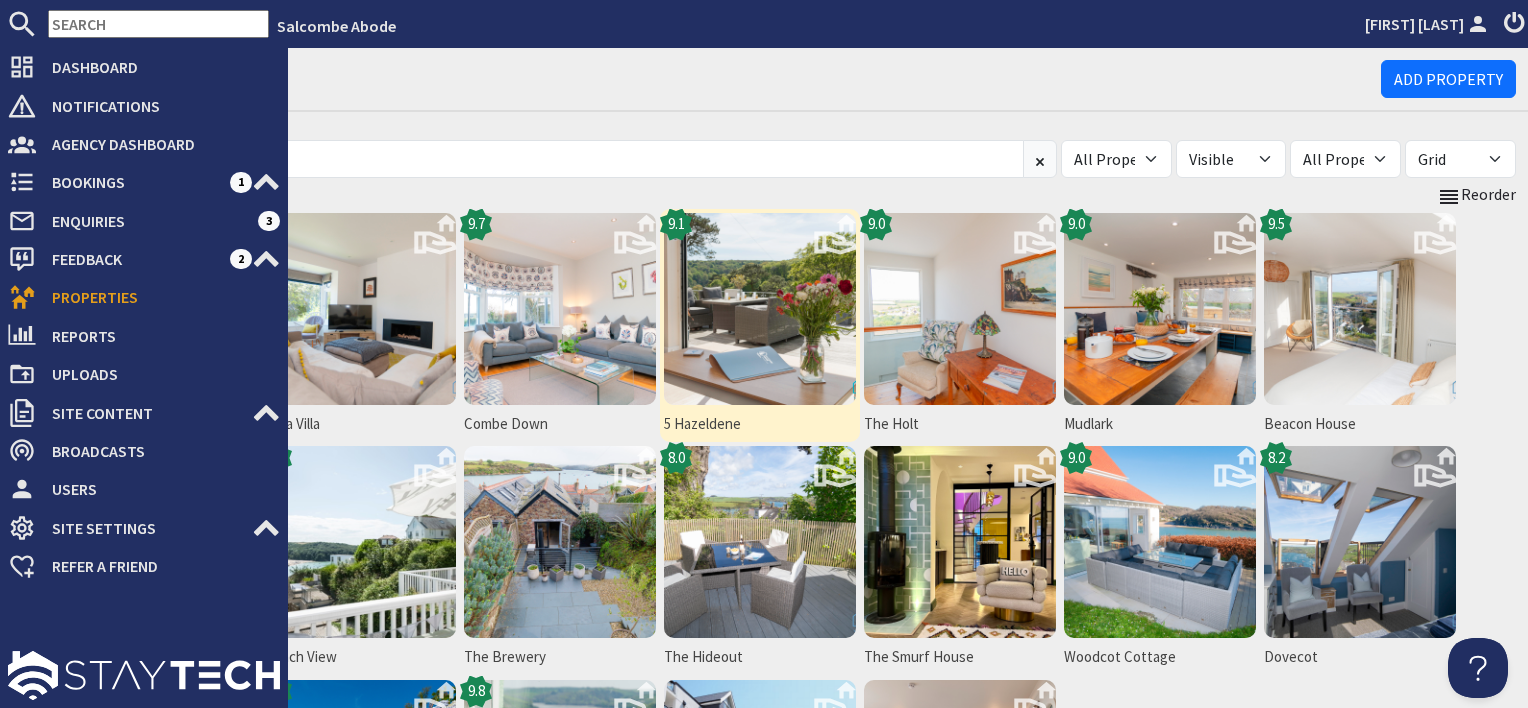scroll, scrollTop: 0, scrollLeft: 0, axis: both 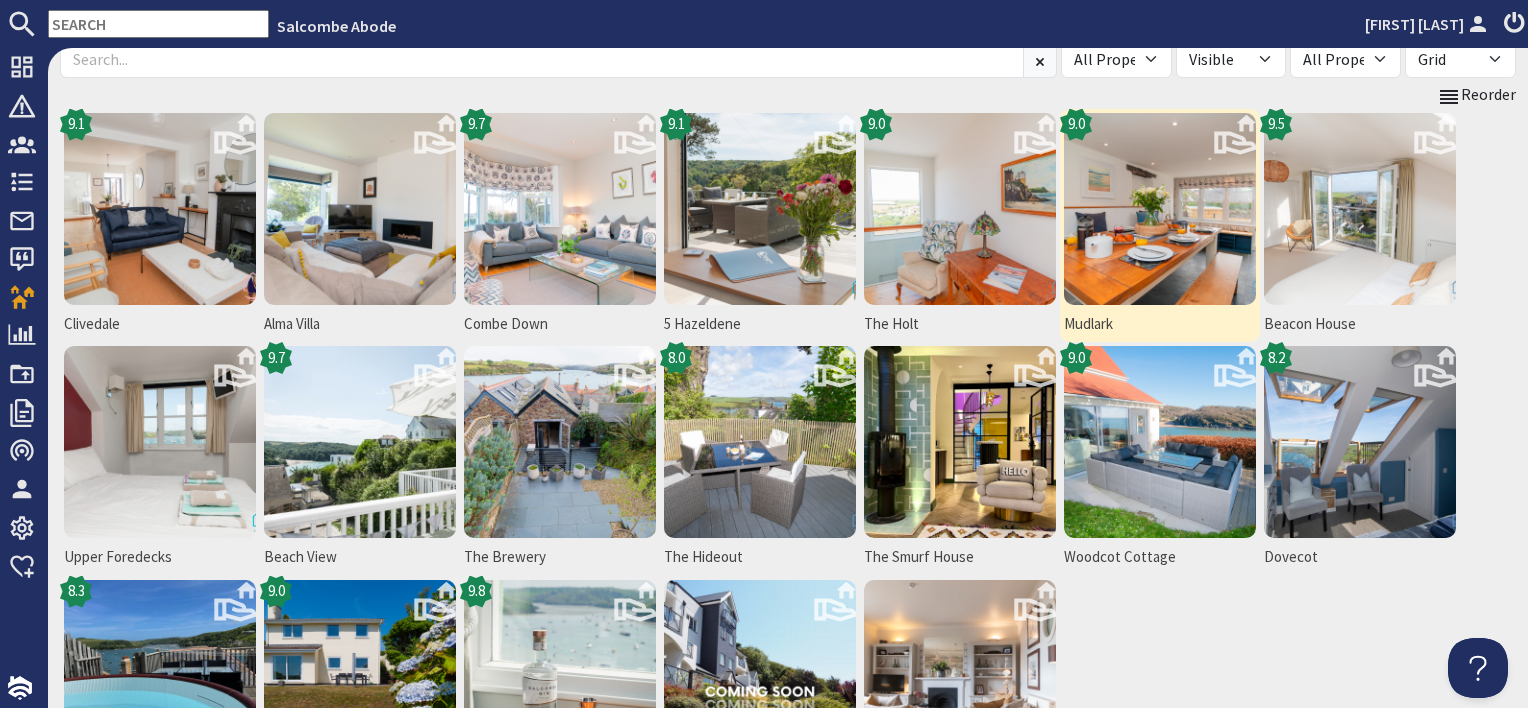 click at bounding box center [1160, 209] 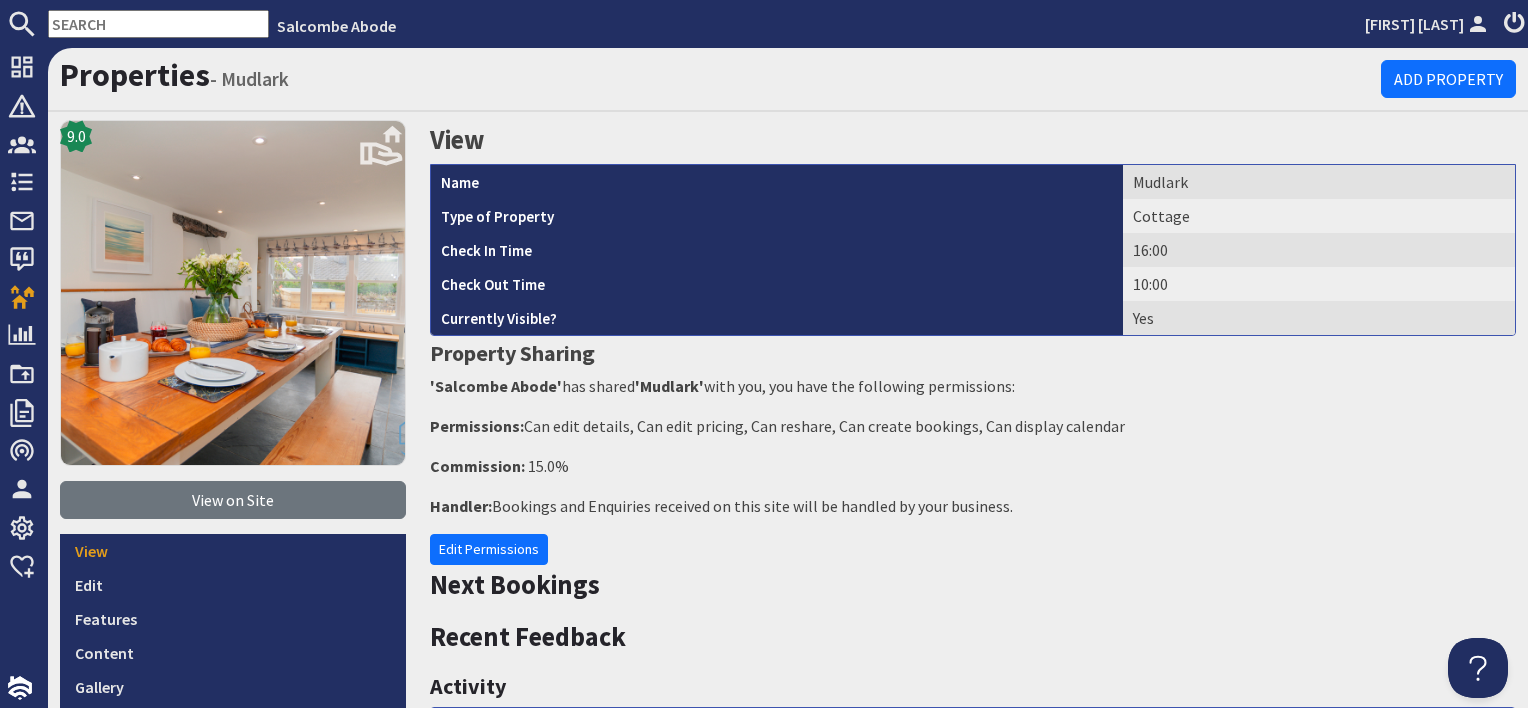 scroll, scrollTop: 0, scrollLeft: 0, axis: both 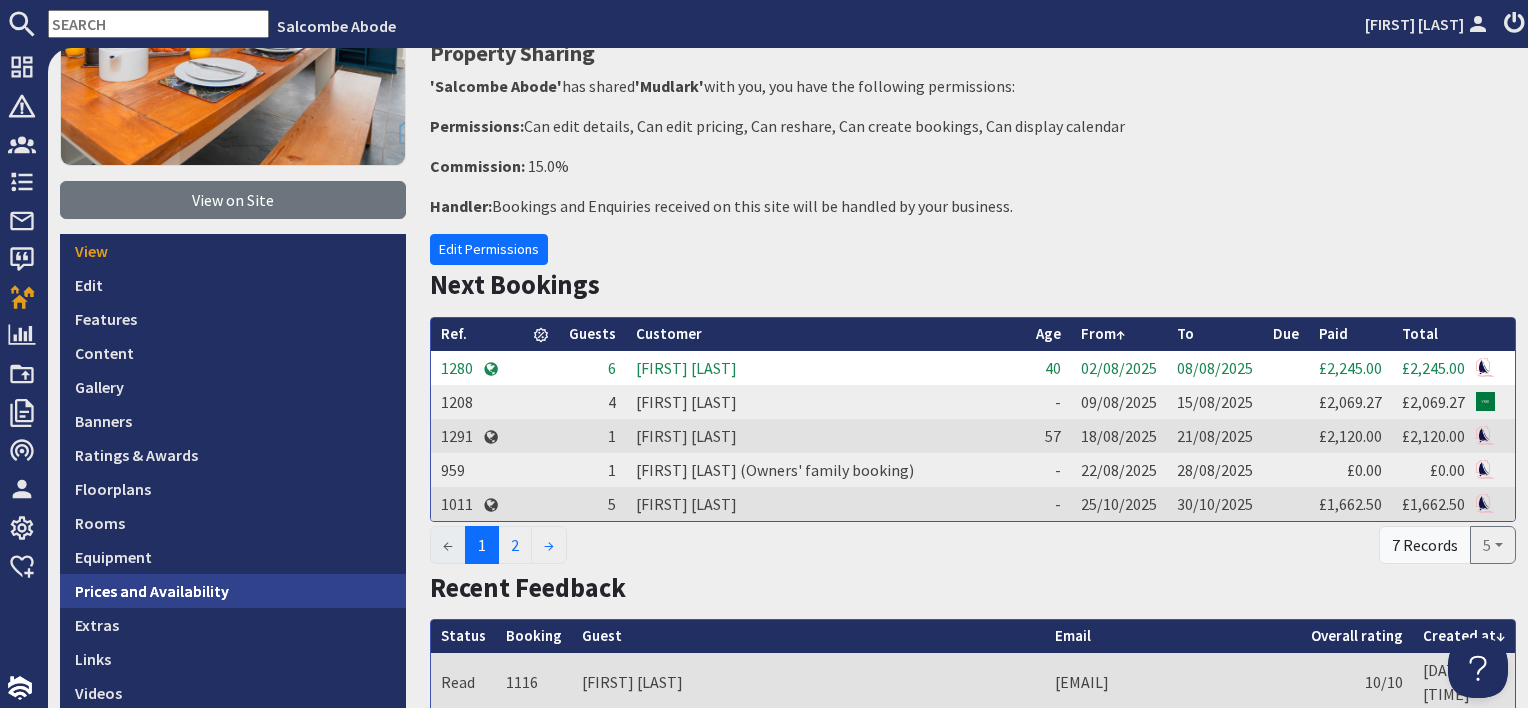 click on "Prices and Availability" at bounding box center (233, 591) 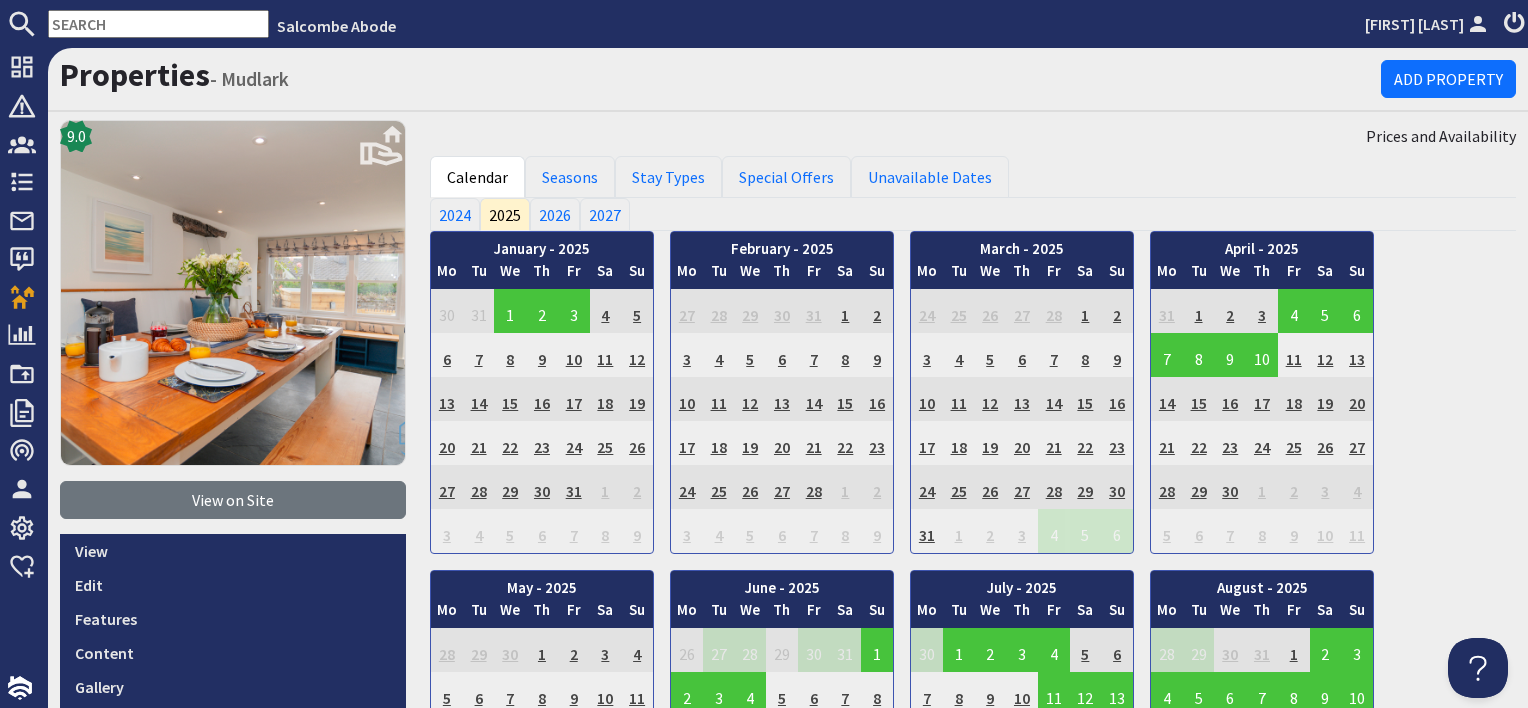 scroll, scrollTop: 0, scrollLeft: 0, axis: both 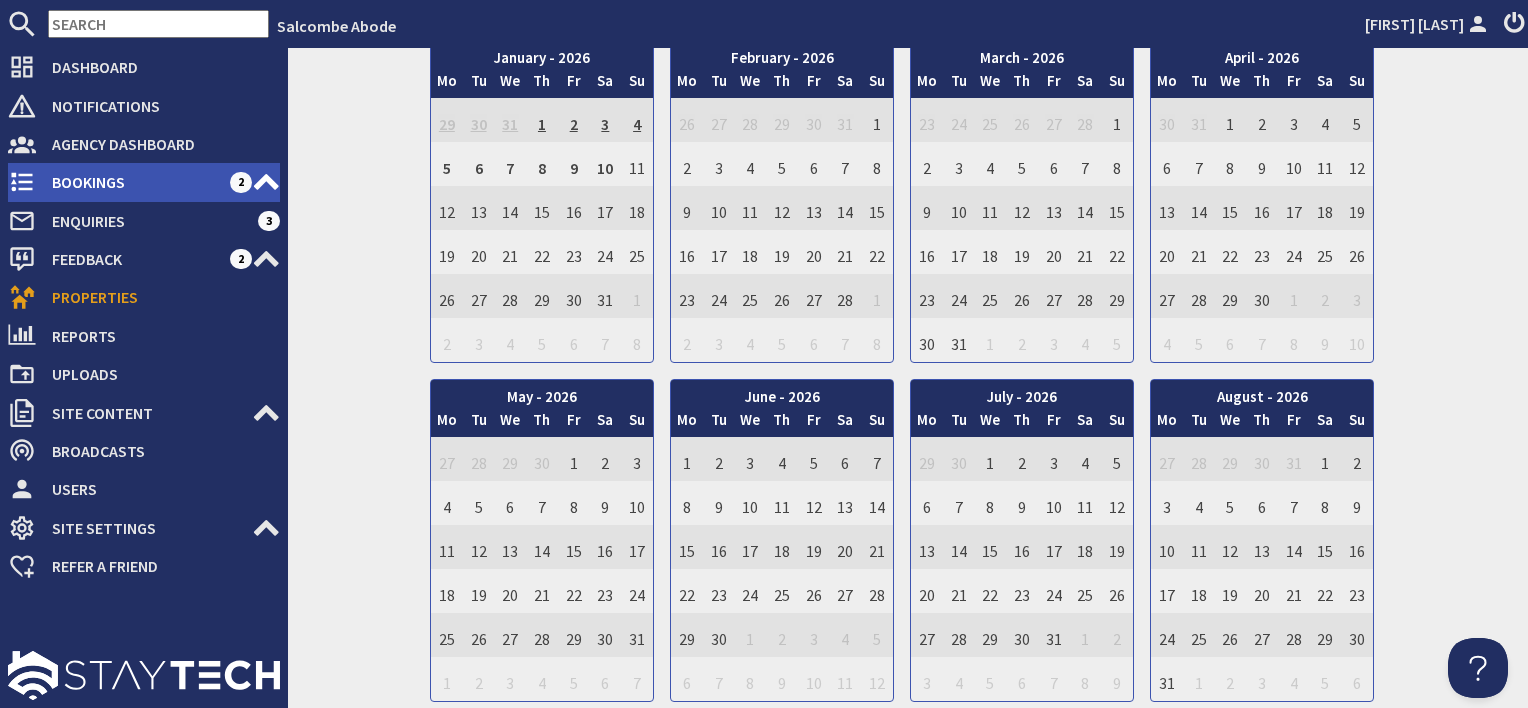 click on "Bookings" at bounding box center (133, 182) 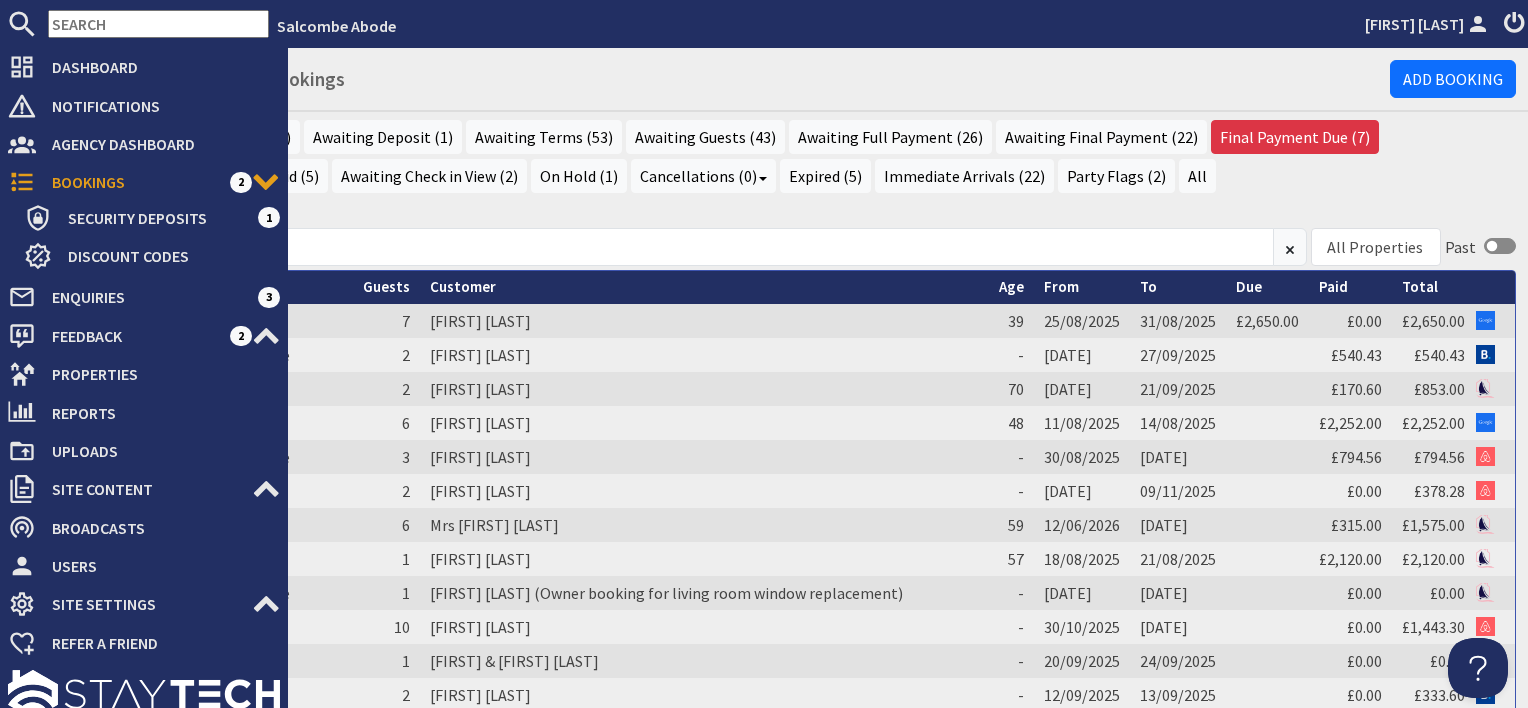 scroll, scrollTop: 0, scrollLeft: 0, axis: both 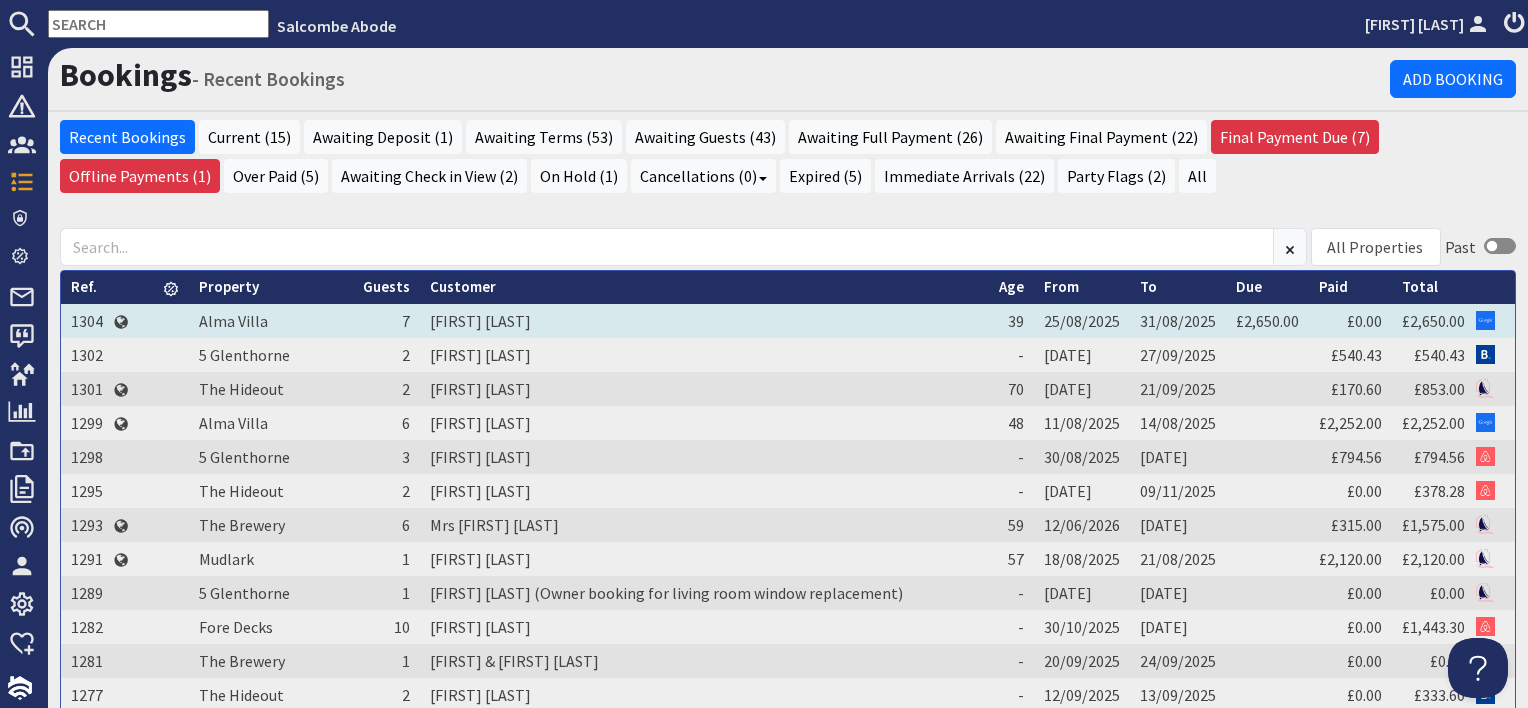 click on "25/08/2025" at bounding box center [1082, 321] 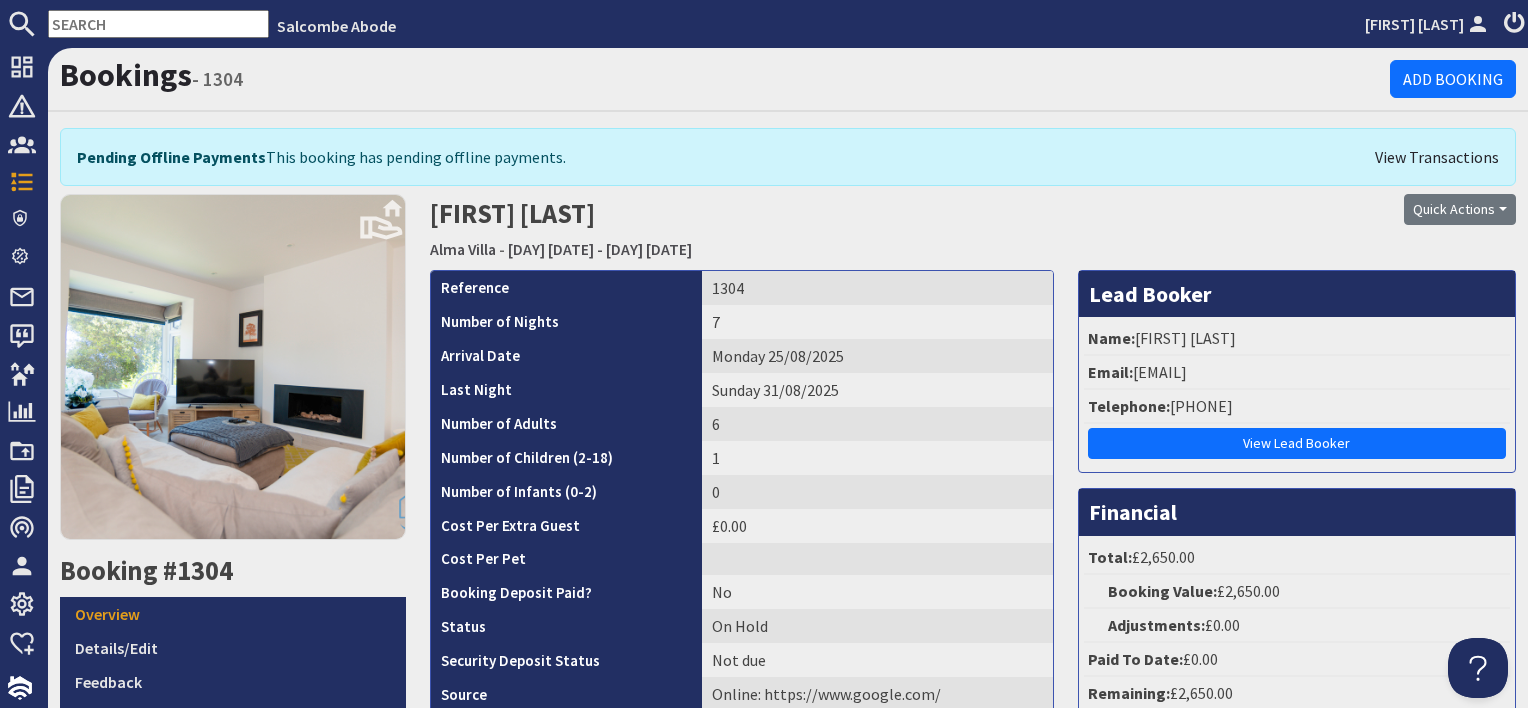scroll, scrollTop: 0, scrollLeft: 0, axis: both 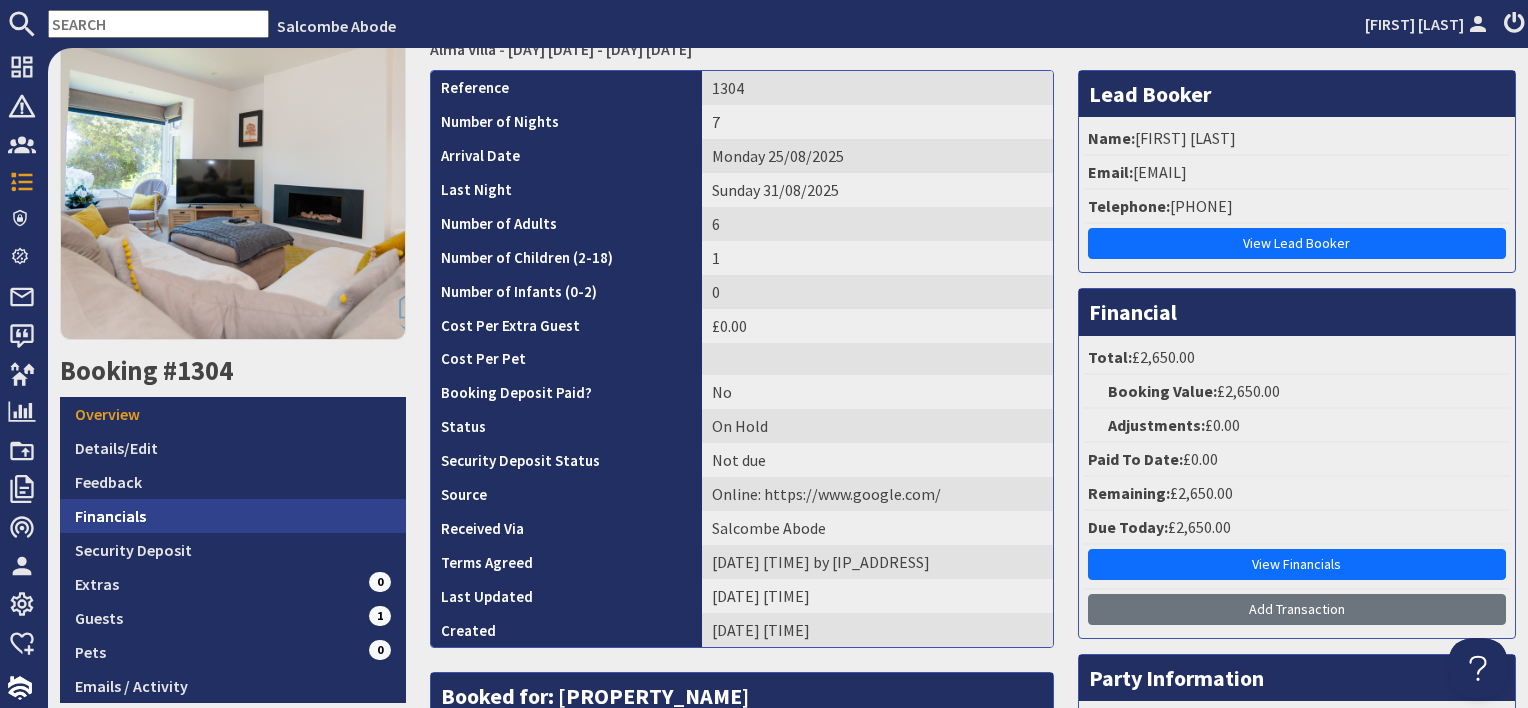 click on "Financials" at bounding box center (233, 516) 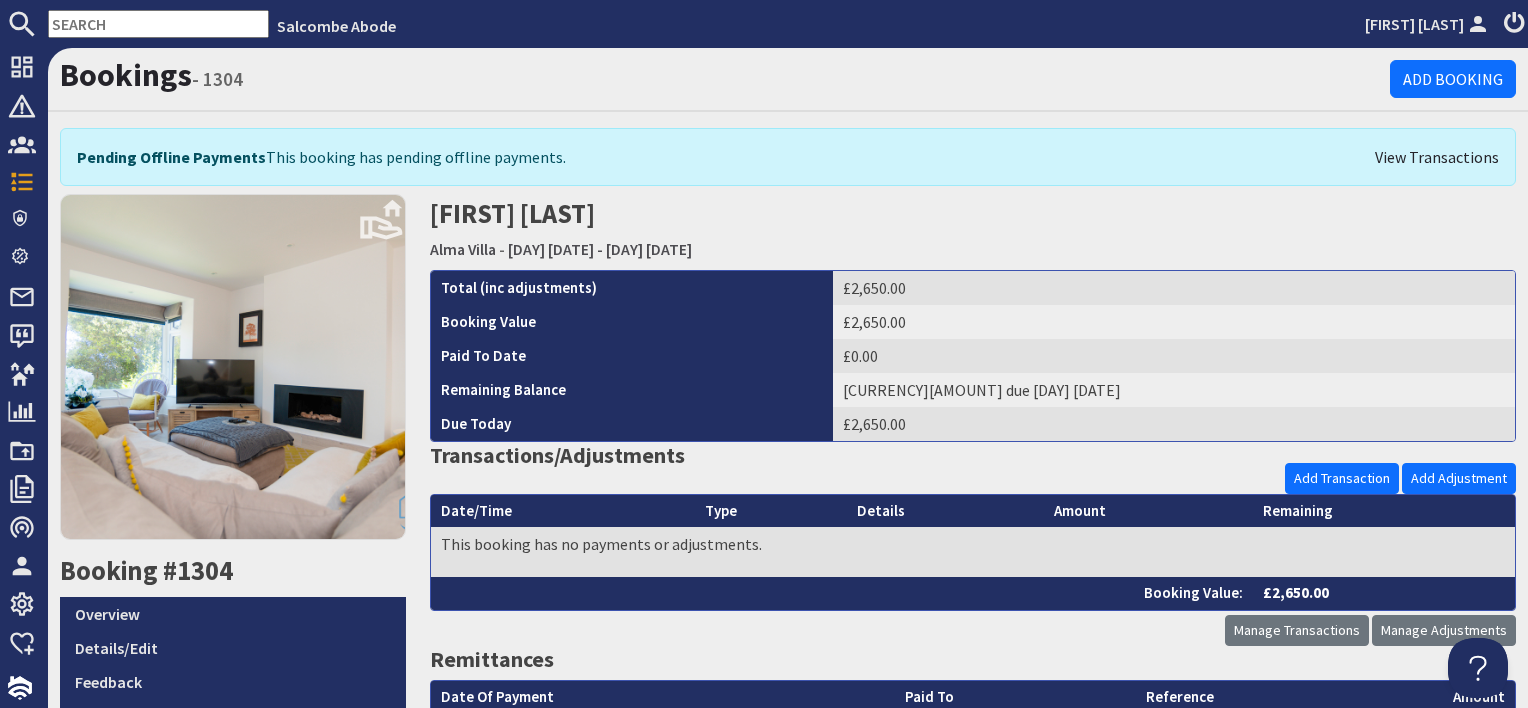 scroll, scrollTop: 0, scrollLeft: 0, axis: both 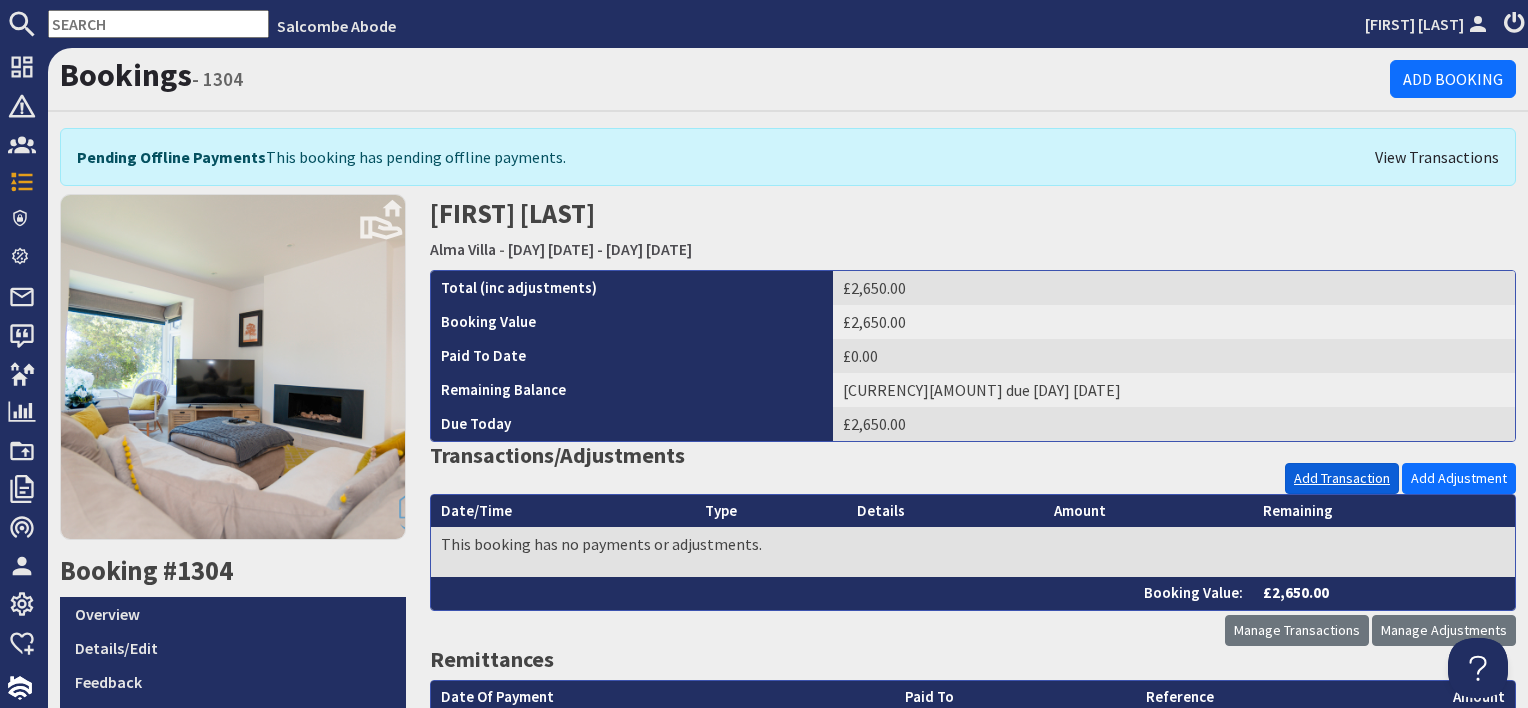 click on "Add Transaction" at bounding box center [1342, 478] 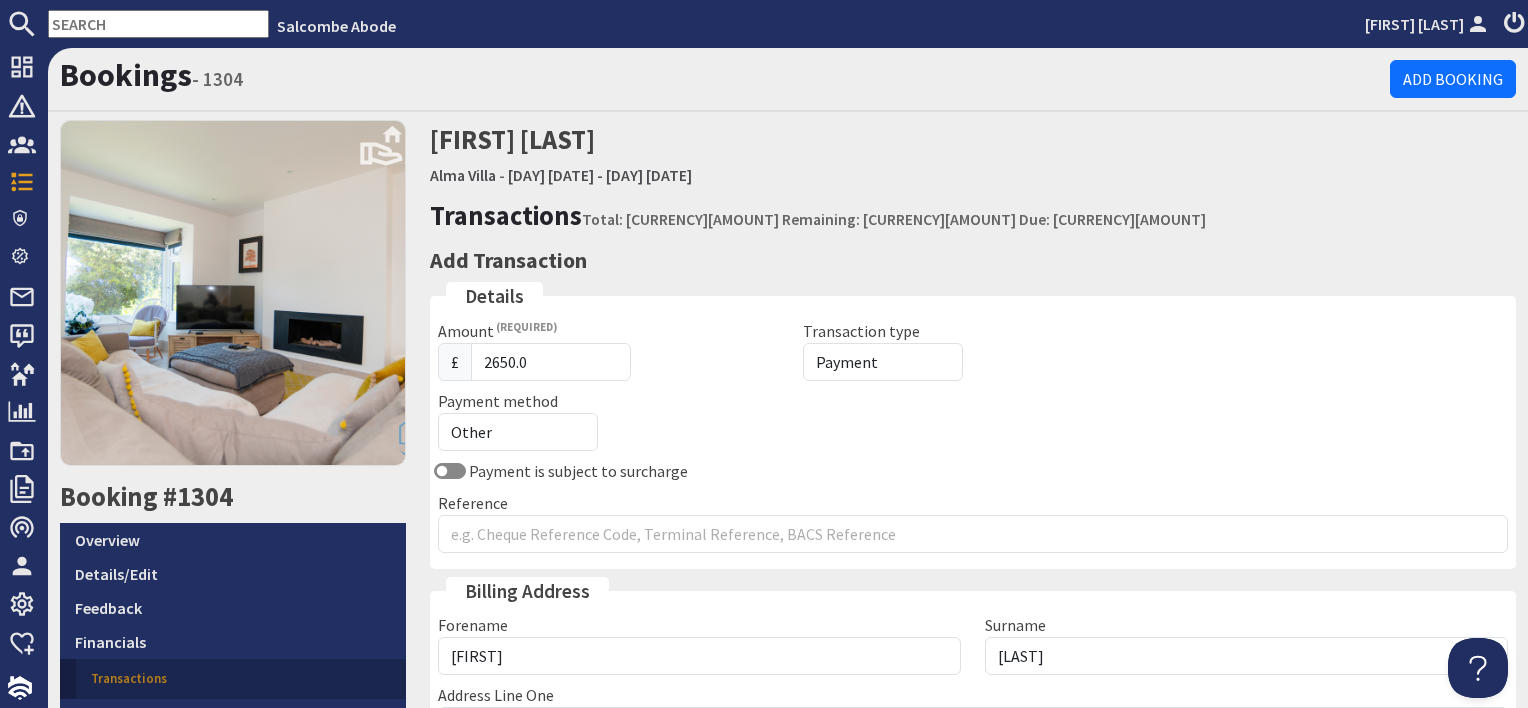 scroll, scrollTop: 0, scrollLeft: 0, axis: both 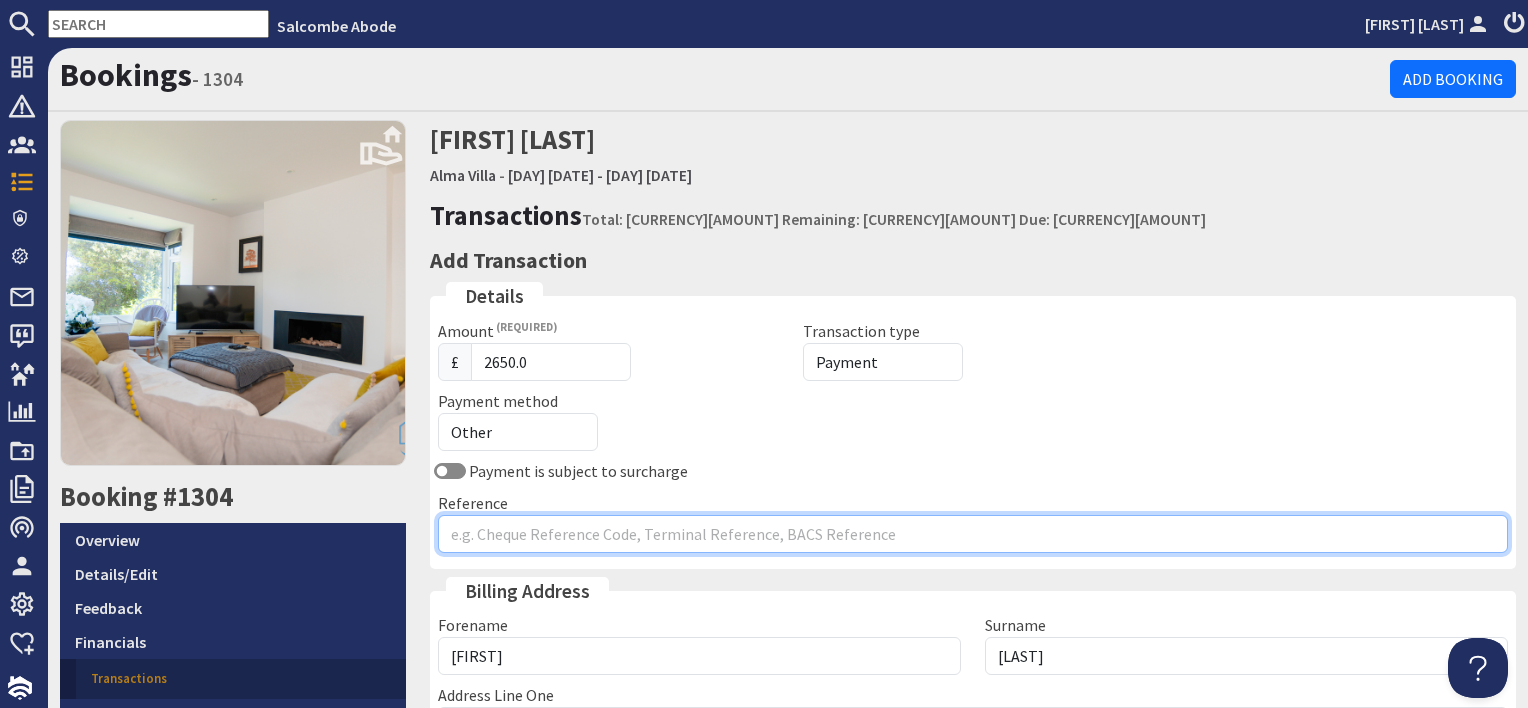 click on "Reference" at bounding box center (973, 534) 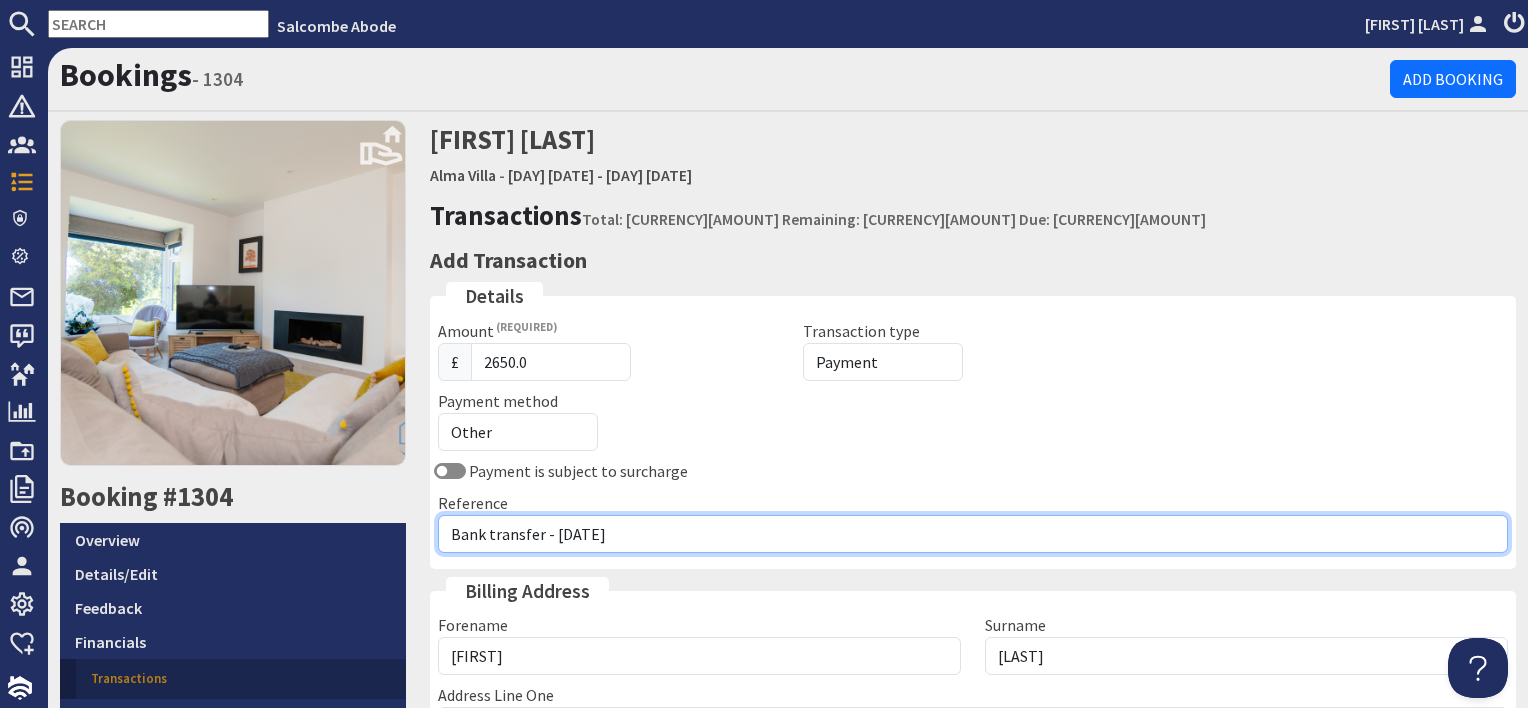 drag, startPoint x: 549, startPoint y: 528, endPoint x: 779, endPoint y: 528, distance: 230 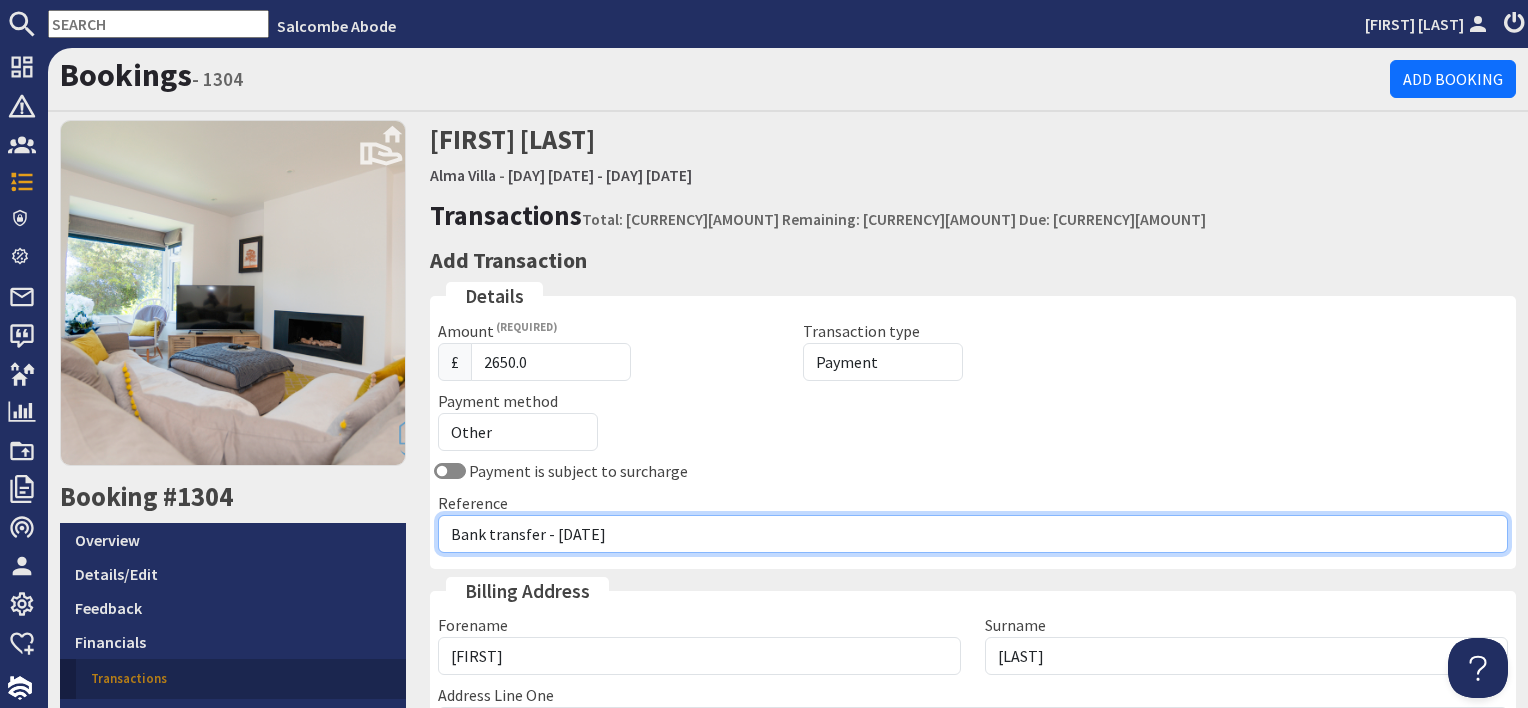 click on "Bank transfer - [DATE]" at bounding box center (973, 534) 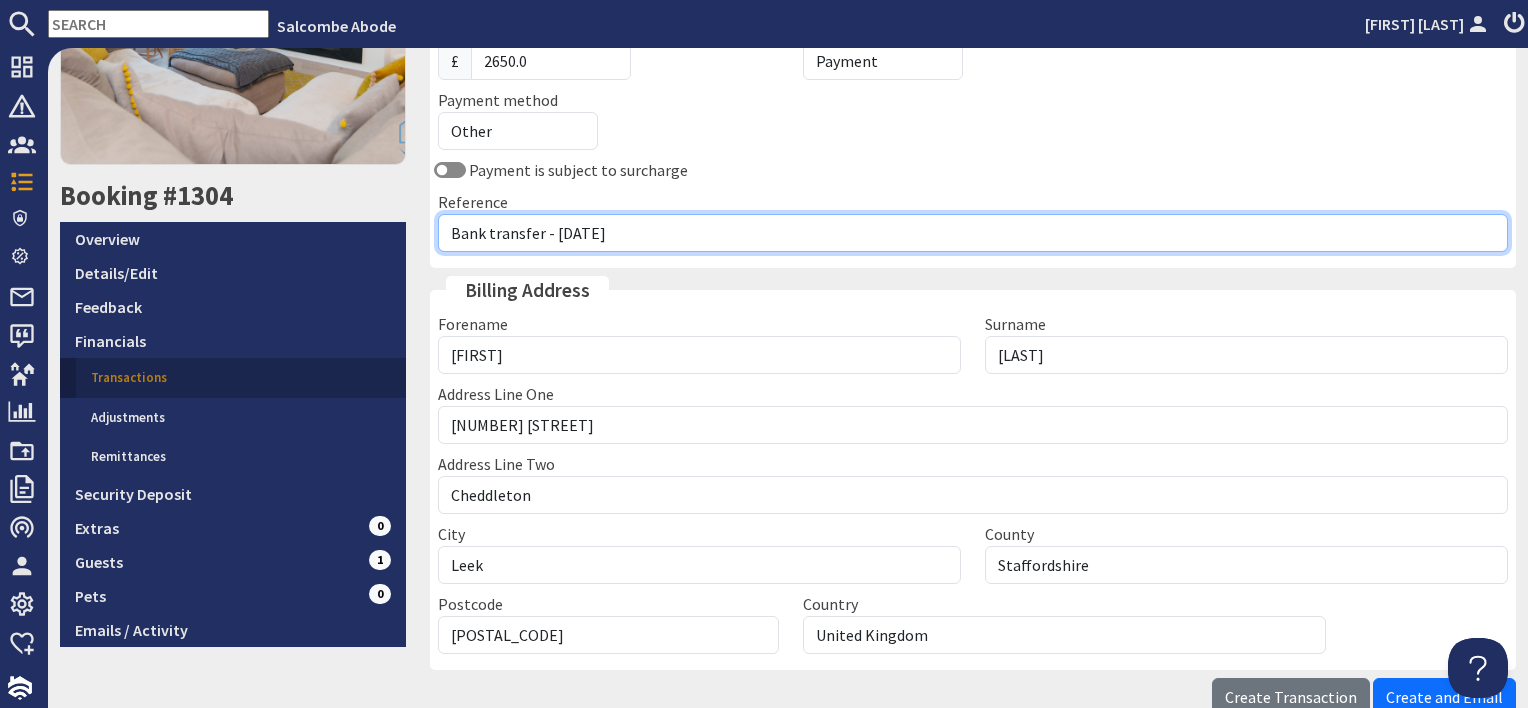 scroll, scrollTop: 415, scrollLeft: 0, axis: vertical 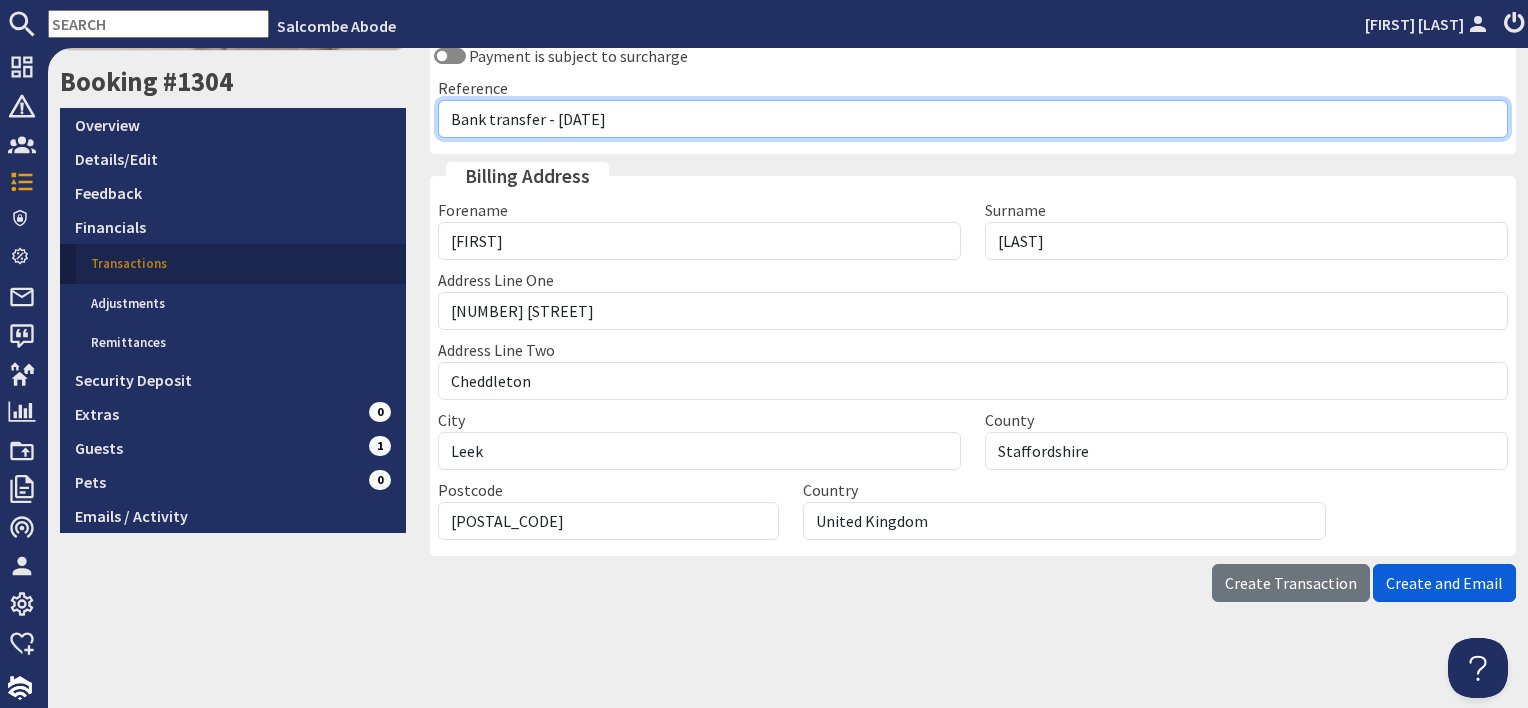 type on "Bank transfer - [DATE]" 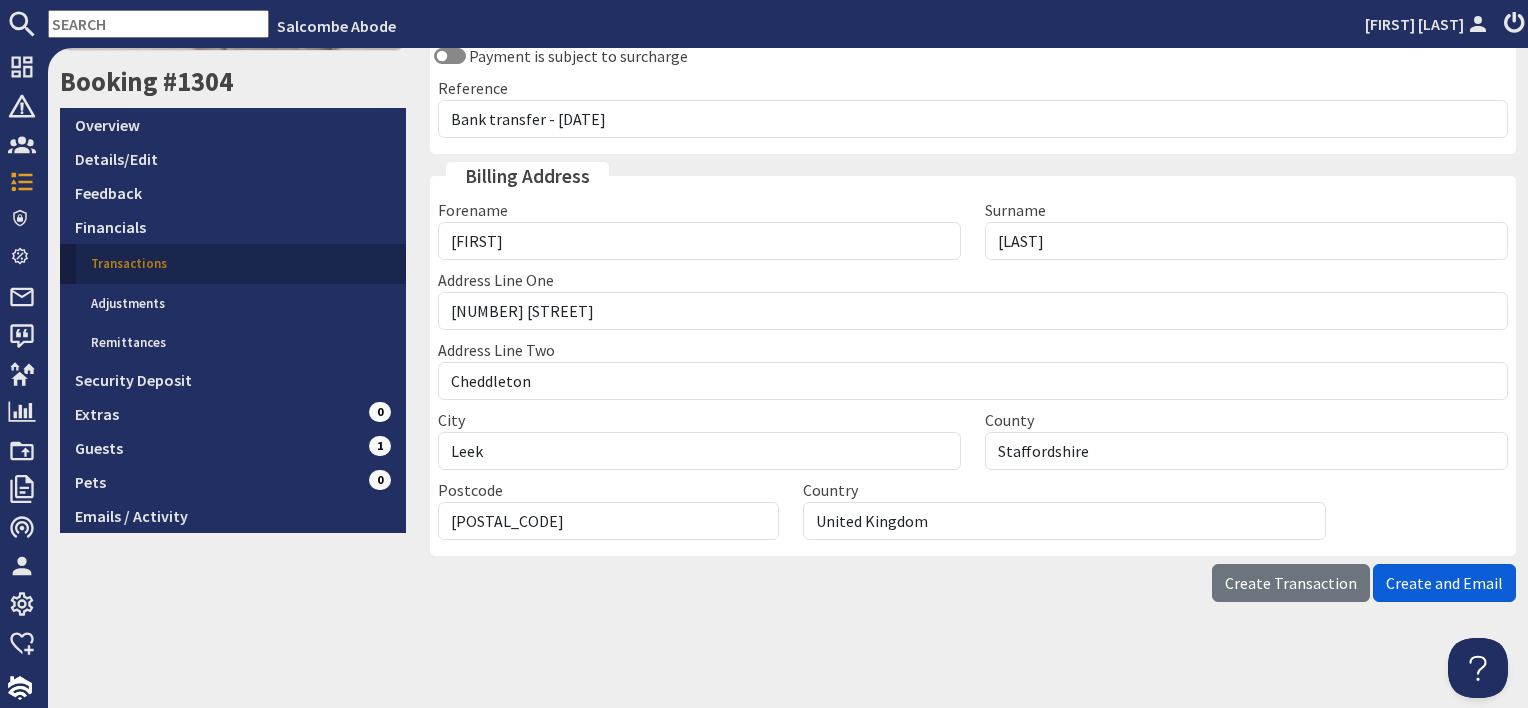 click on "Create and Email" at bounding box center [1444, 583] 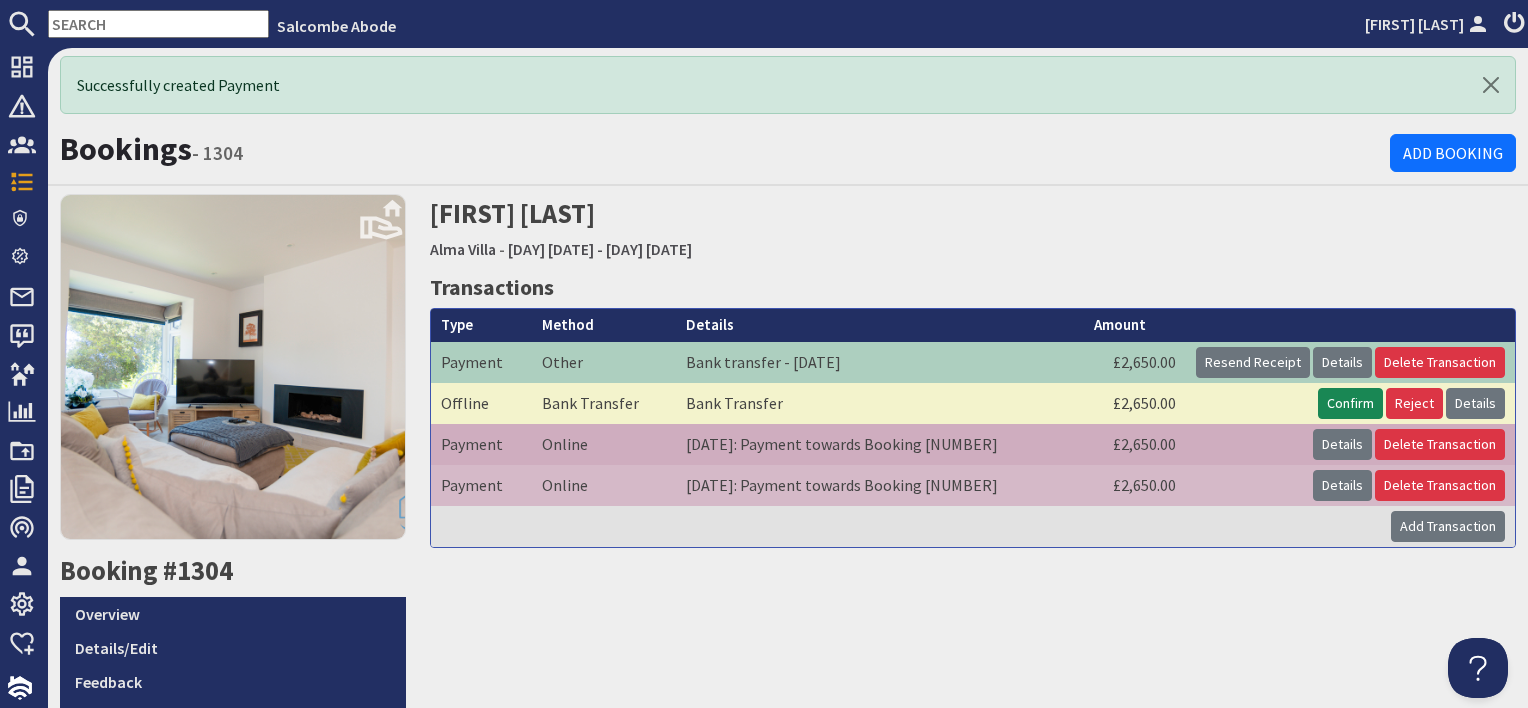 scroll, scrollTop: 0, scrollLeft: 0, axis: both 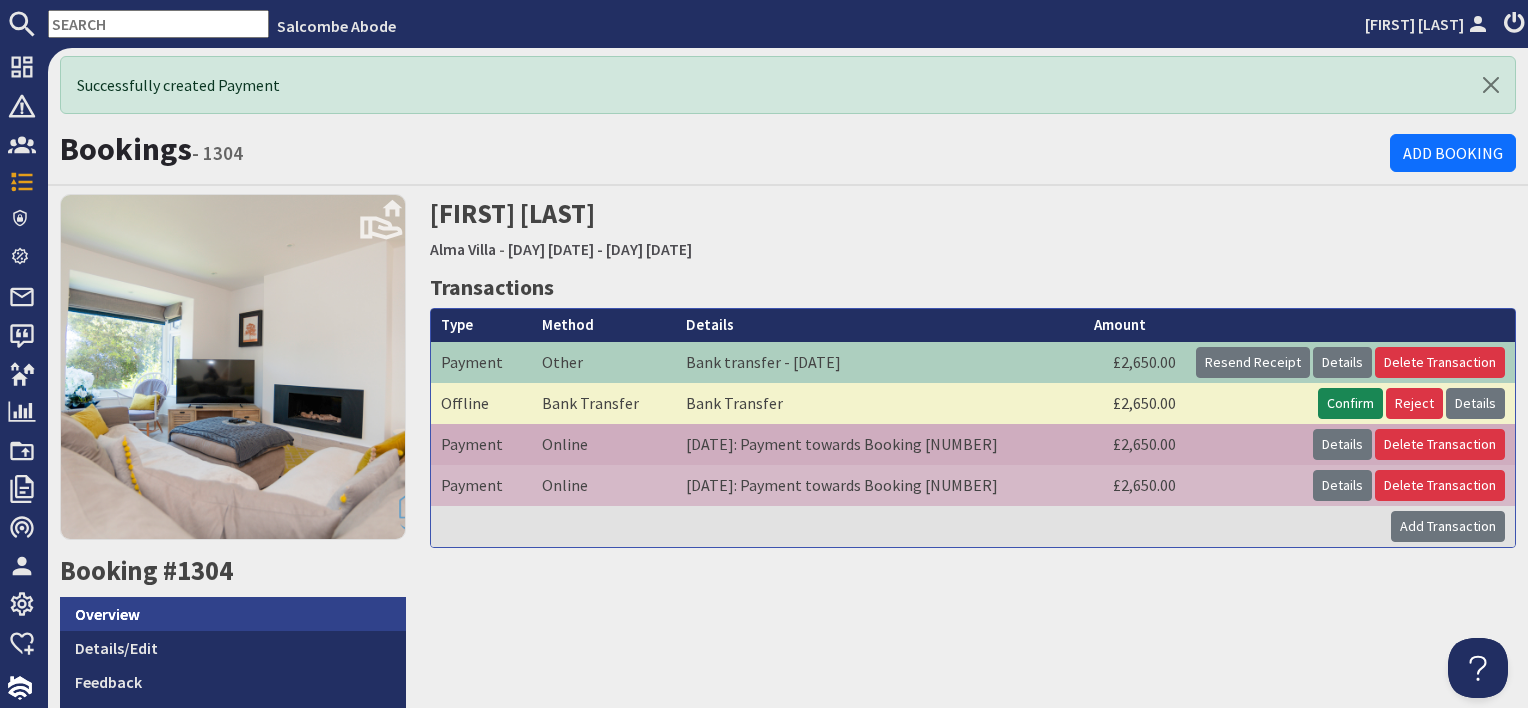 click on "Overview" at bounding box center [233, 614] 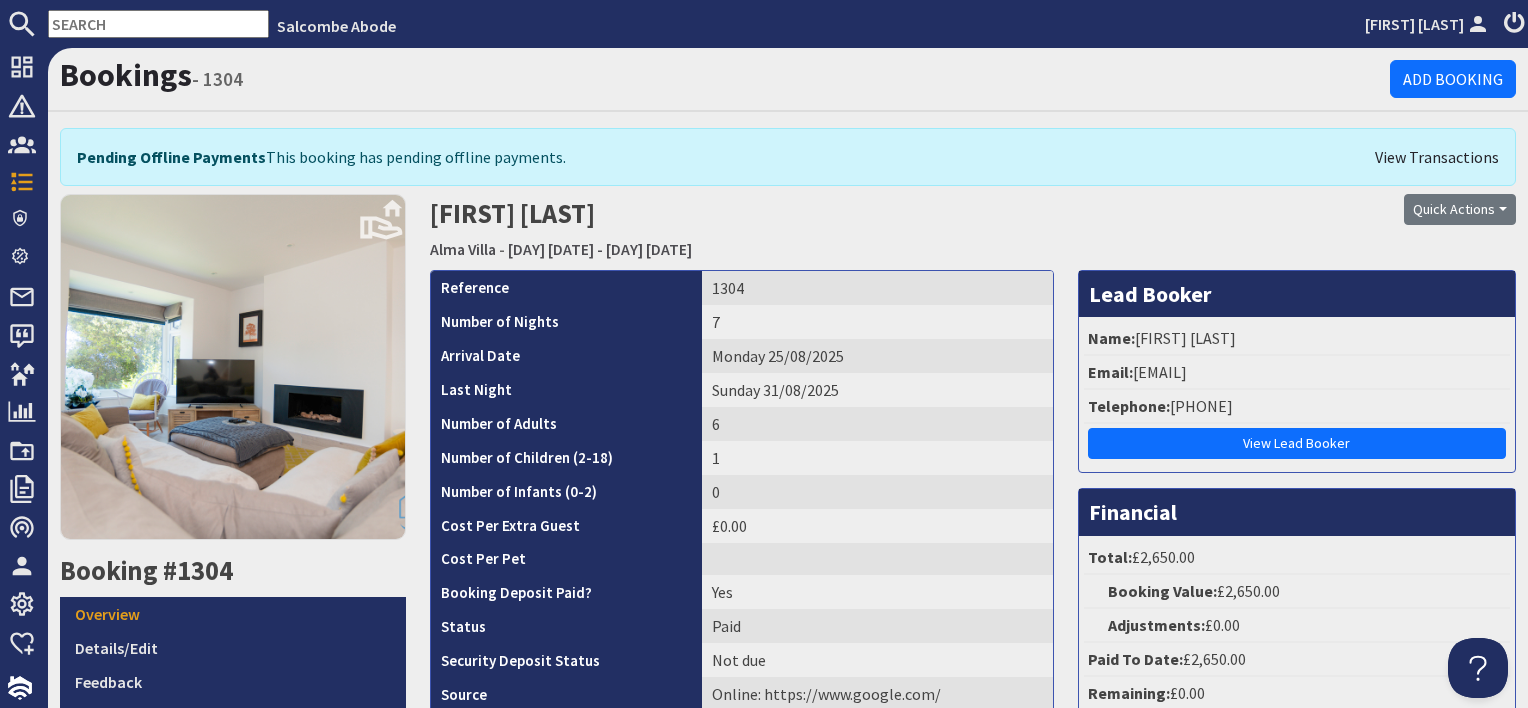scroll, scrollTop: 0, scrollLeft: 0, axis: both 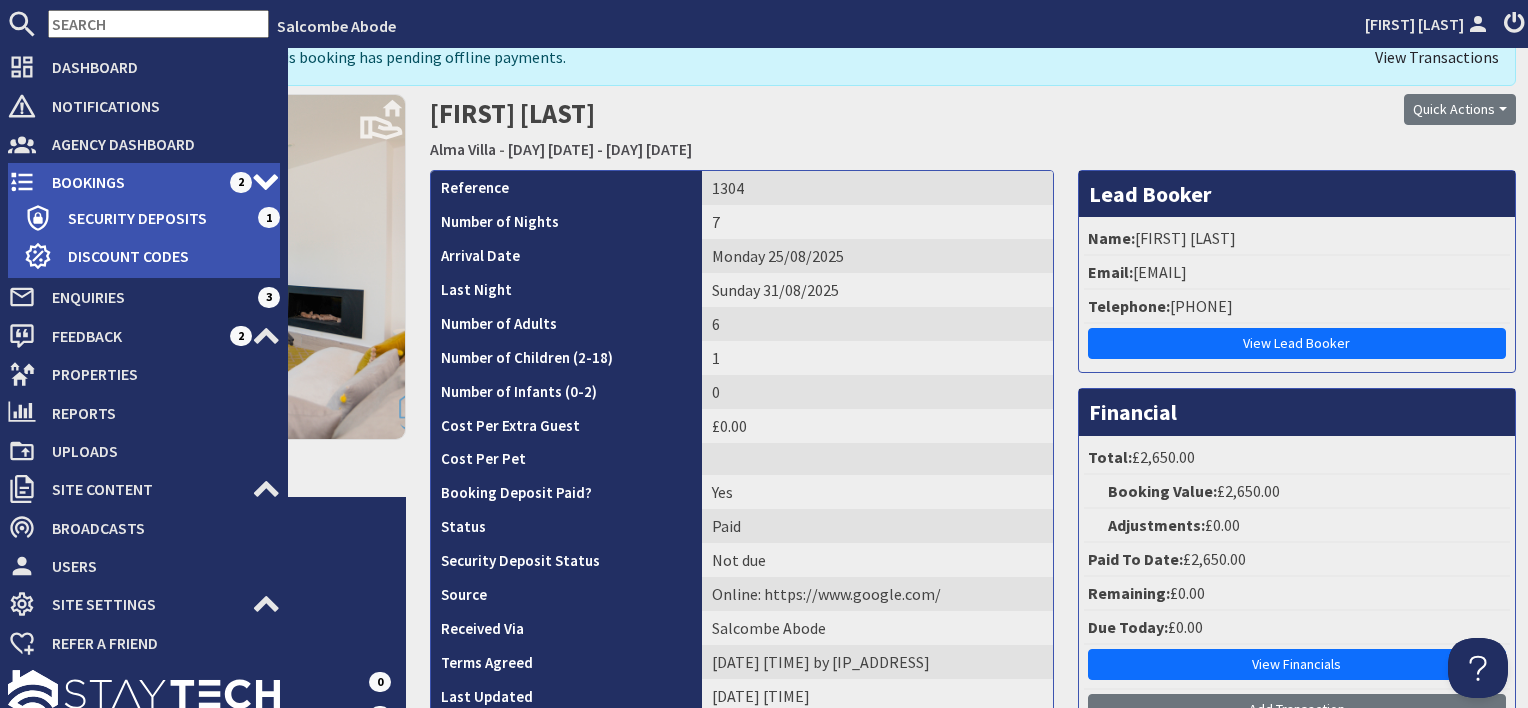 click on "Bookings" at bounding box center (133, 182) 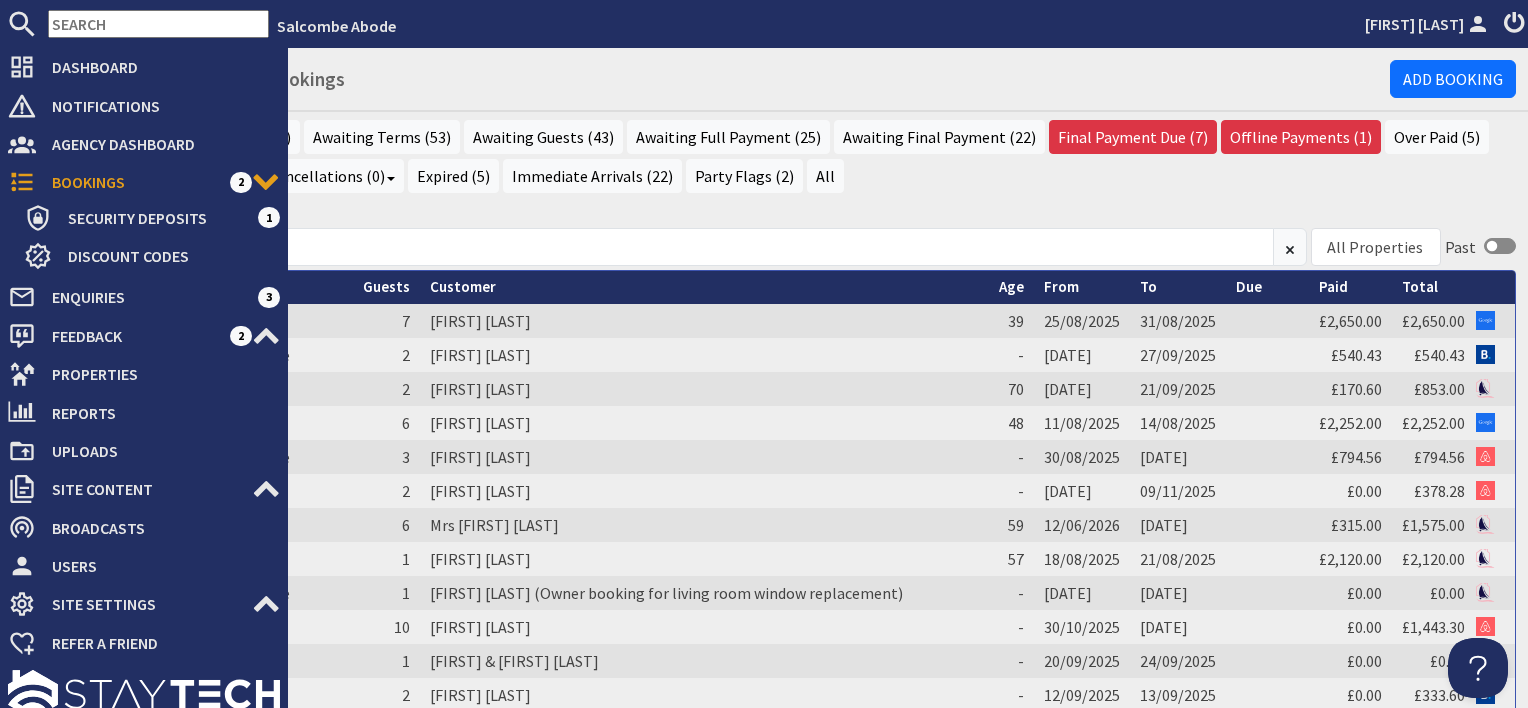 scroll, scrollTop: 0, scrollLeft: 0, axis: both 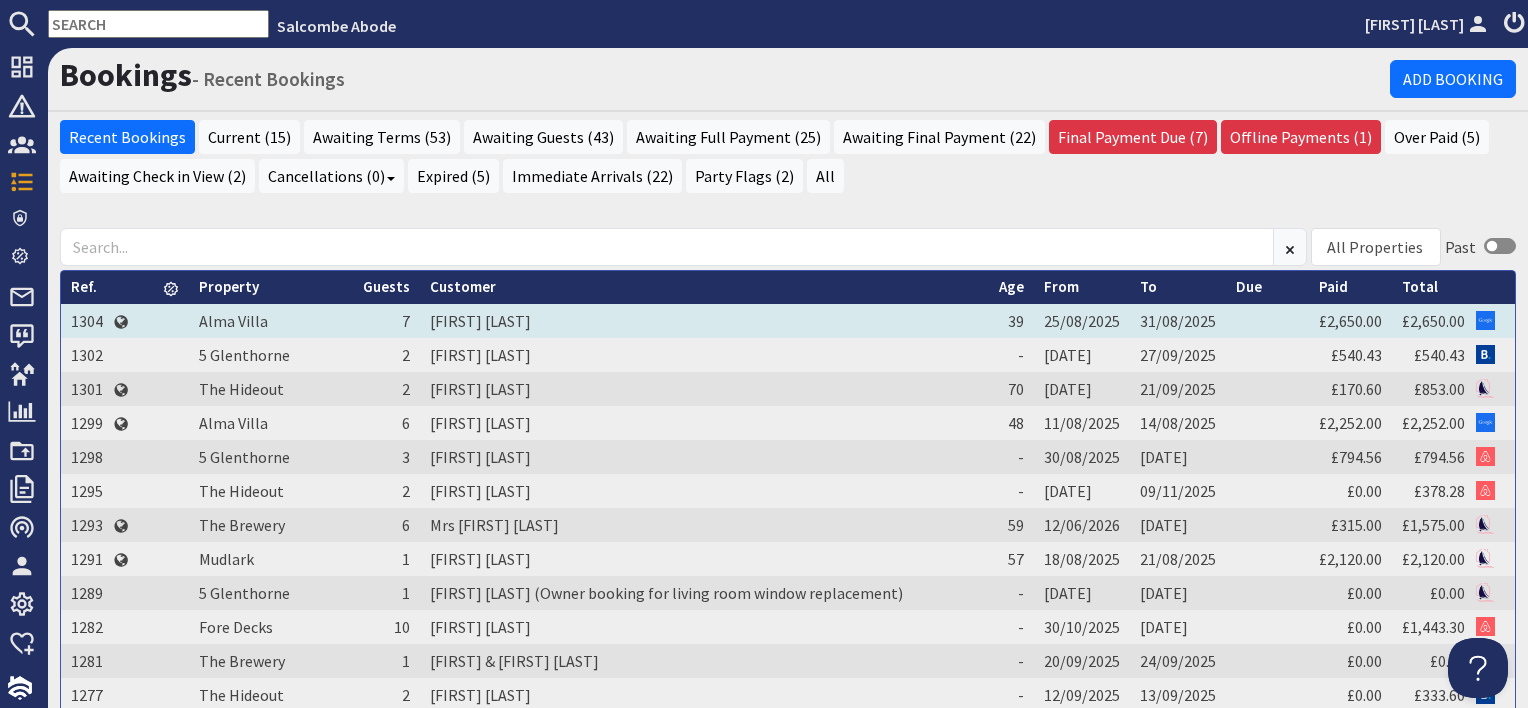click on "[FIRST] [LAST]" at bounding box center [704, 321] 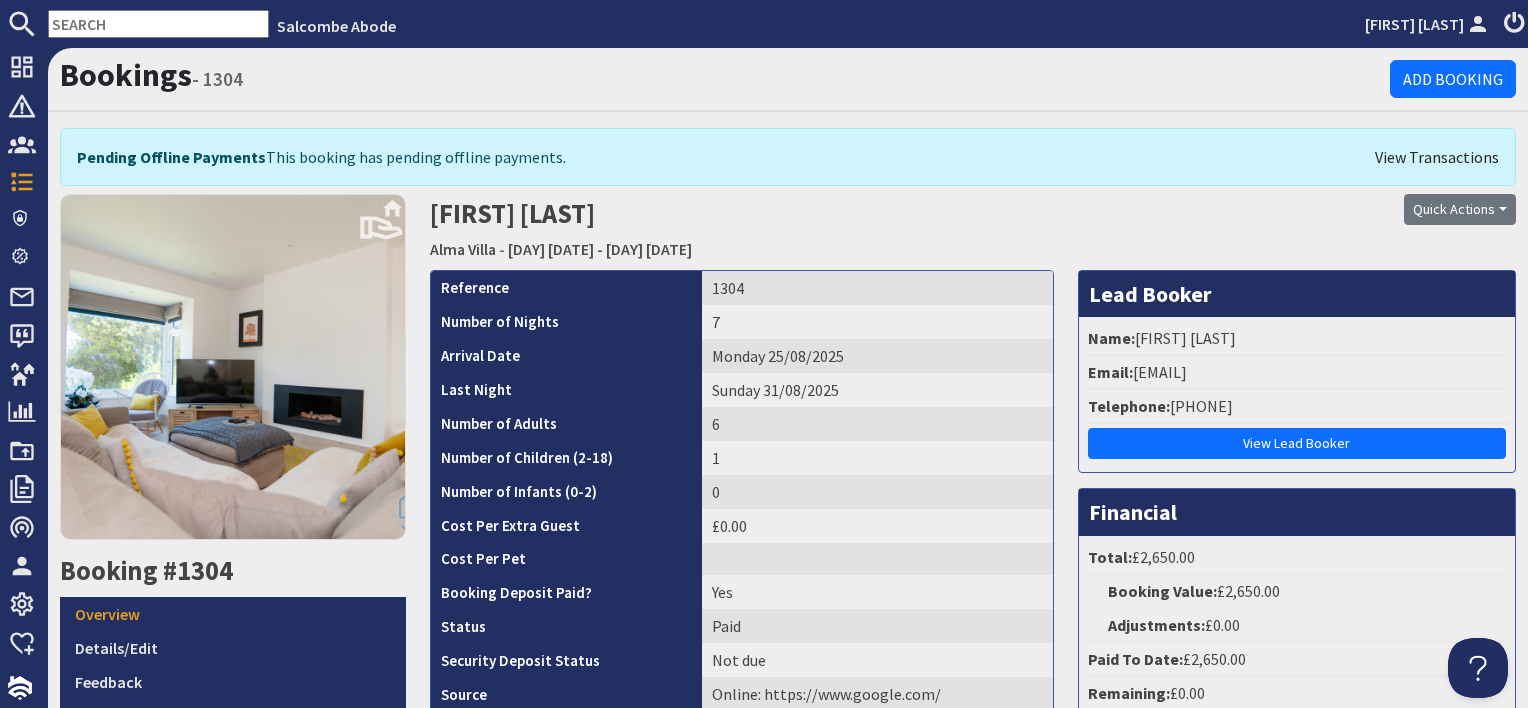 scroll, scrollTop: 0, scrollLeft: 0, axis: both 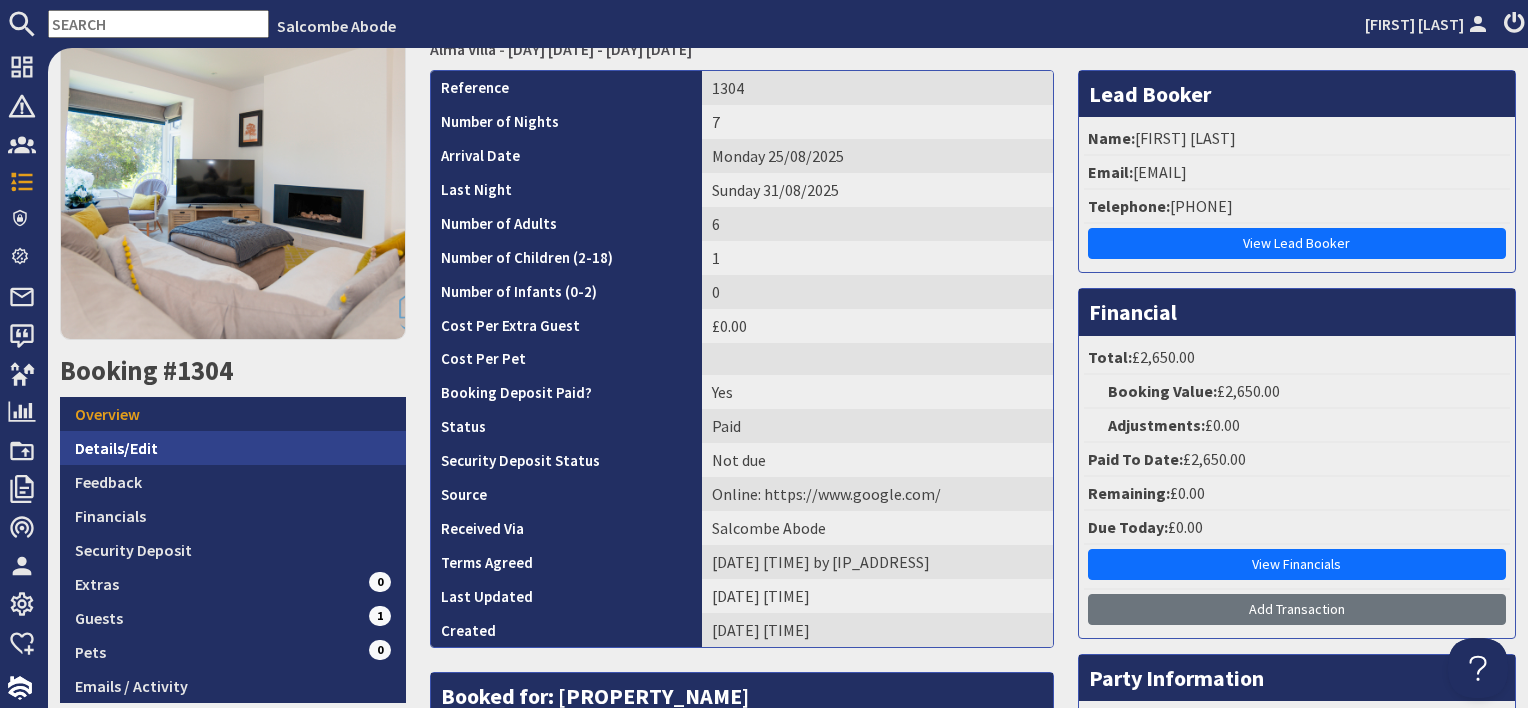 click on "Details/Edit" at bounding box center [233, 448] 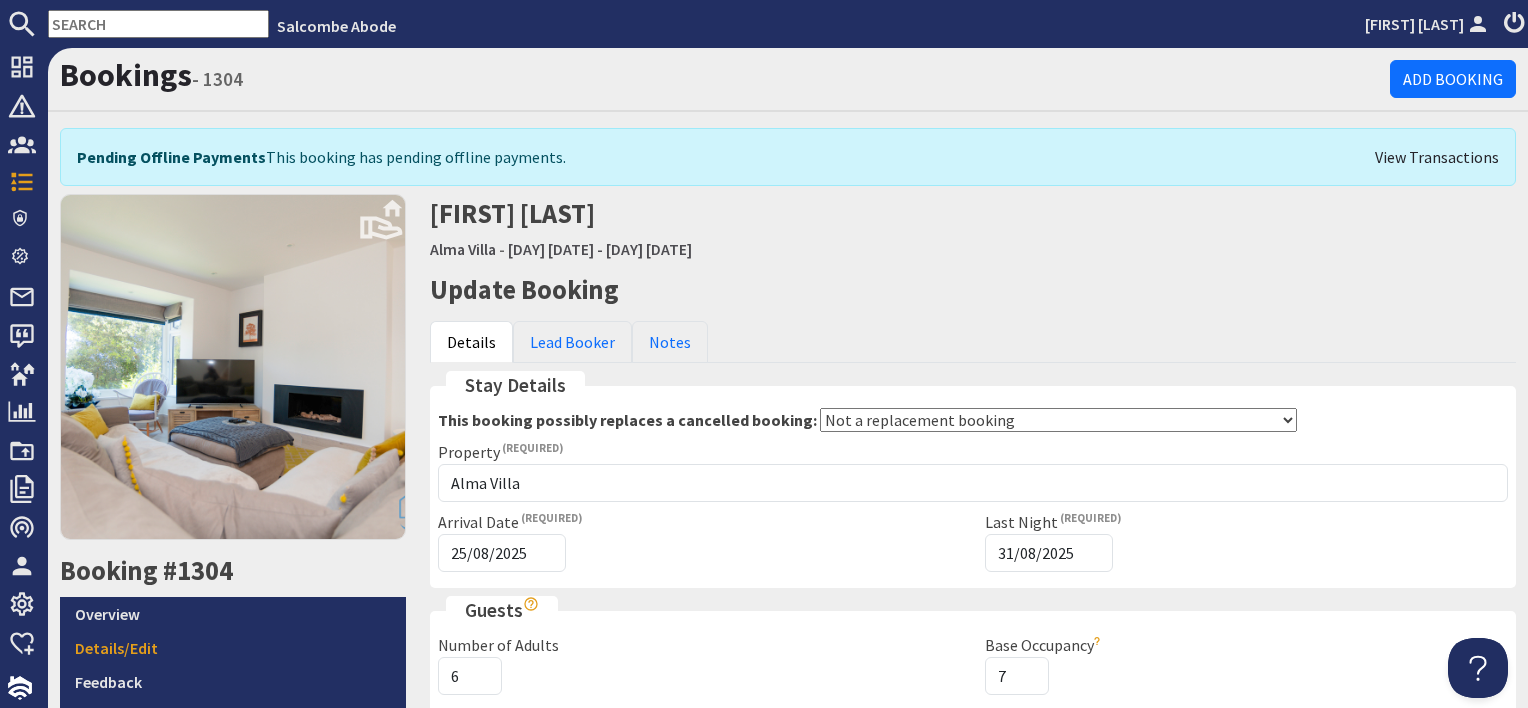 scroll, scrollTop: 0, scrollLeft: 0, axis: both 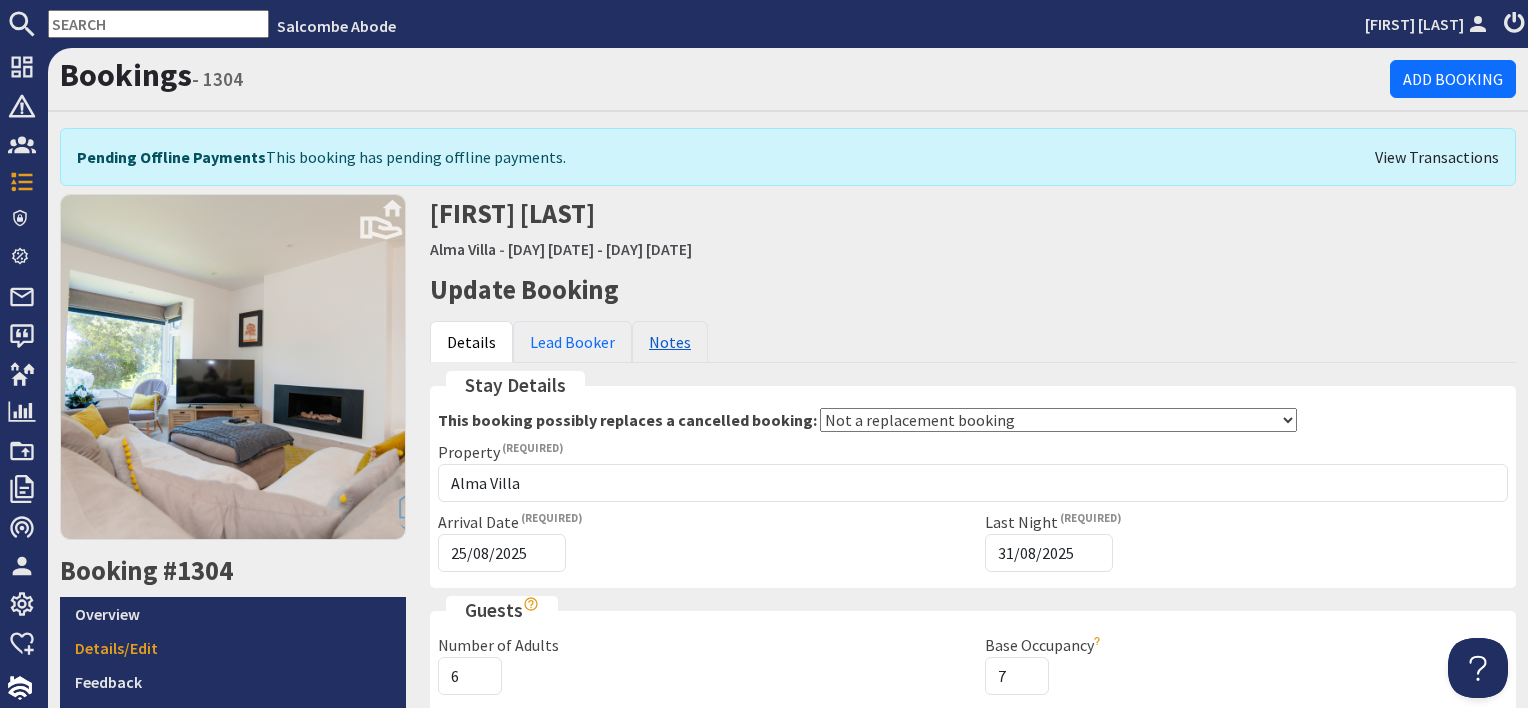 click on "Notes" at bounding box center (670, 342) 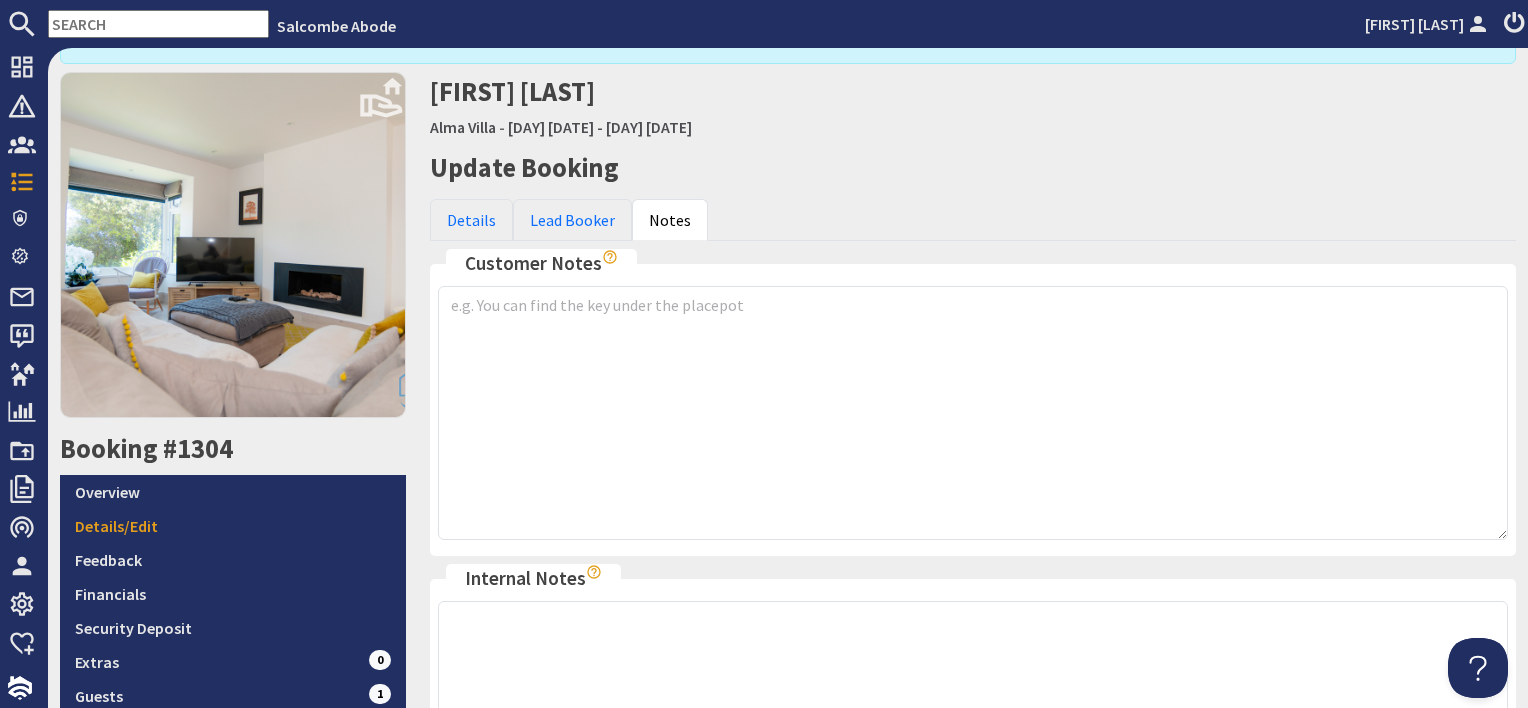 scroll, scrollTop: 200, scrollLeft: 0, axis: vertical 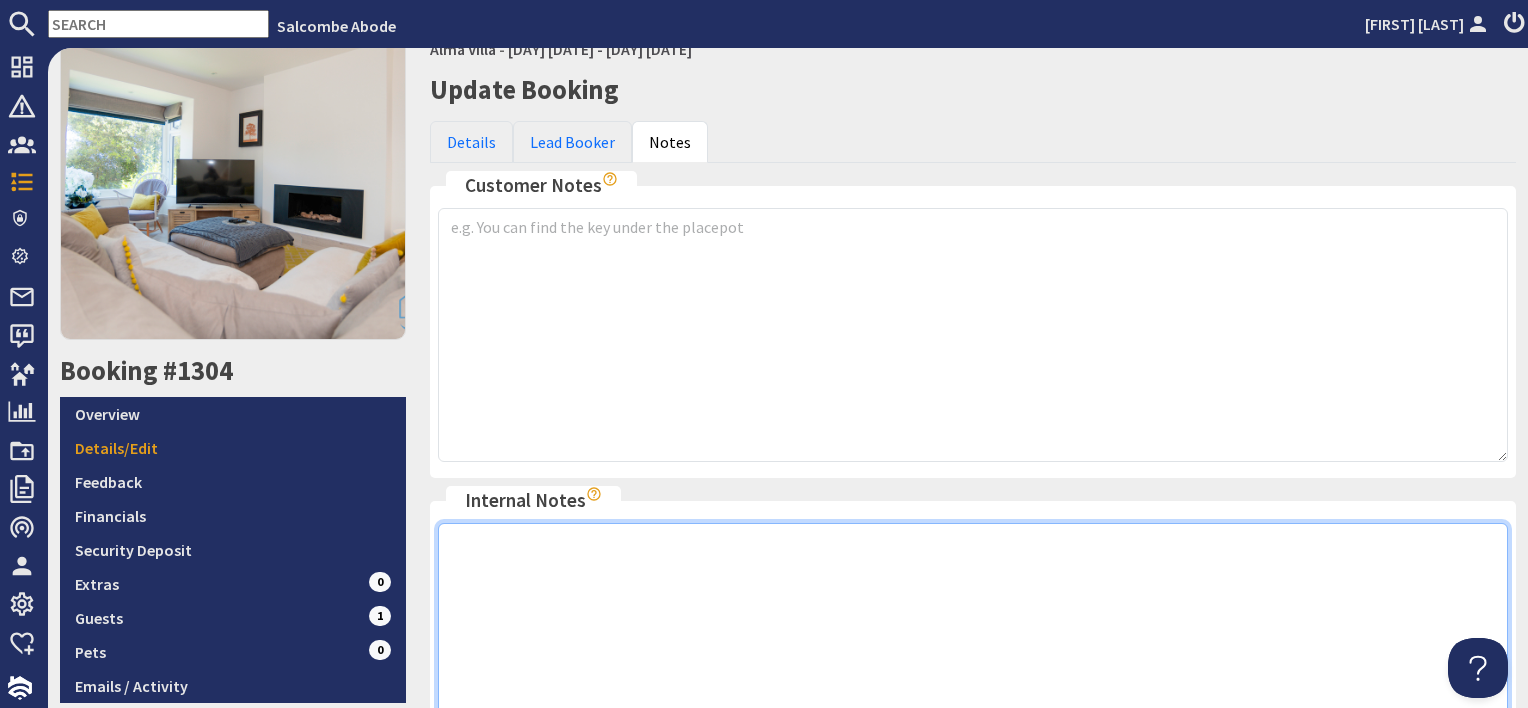 click at bounding box center (973, 650) 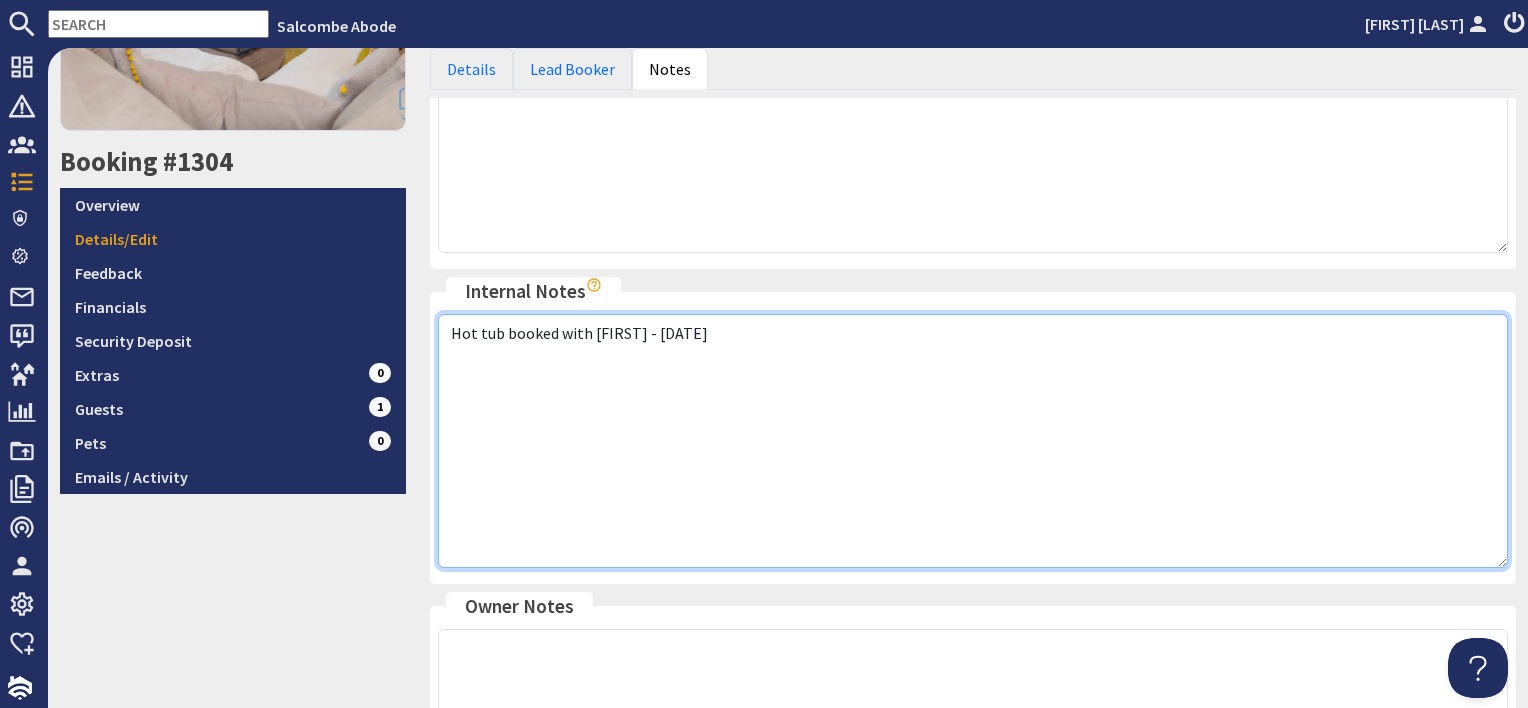 scroll, scrollTop: 784, scrollLeft: 0, axis: vertical 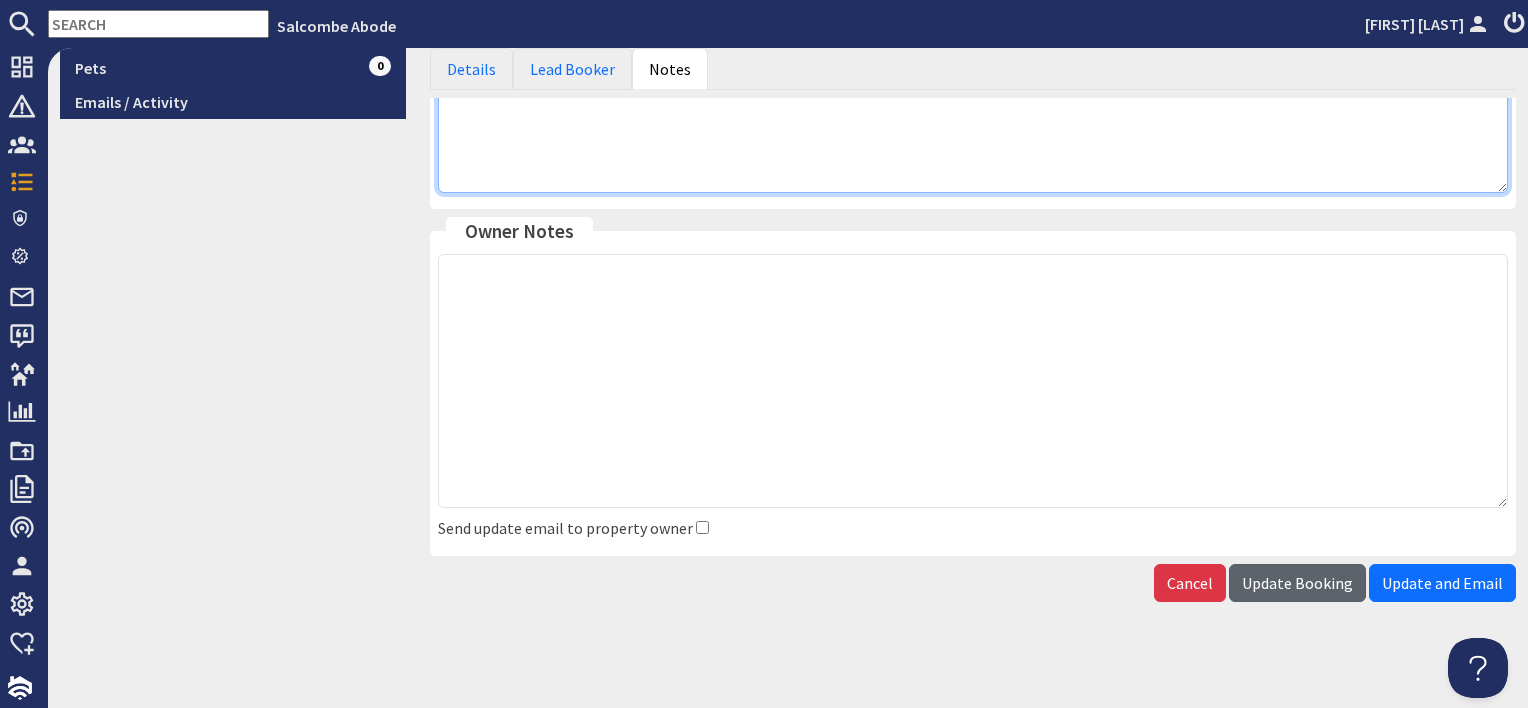 type on "Hot tub booked with [FIRST] - [DATE]" 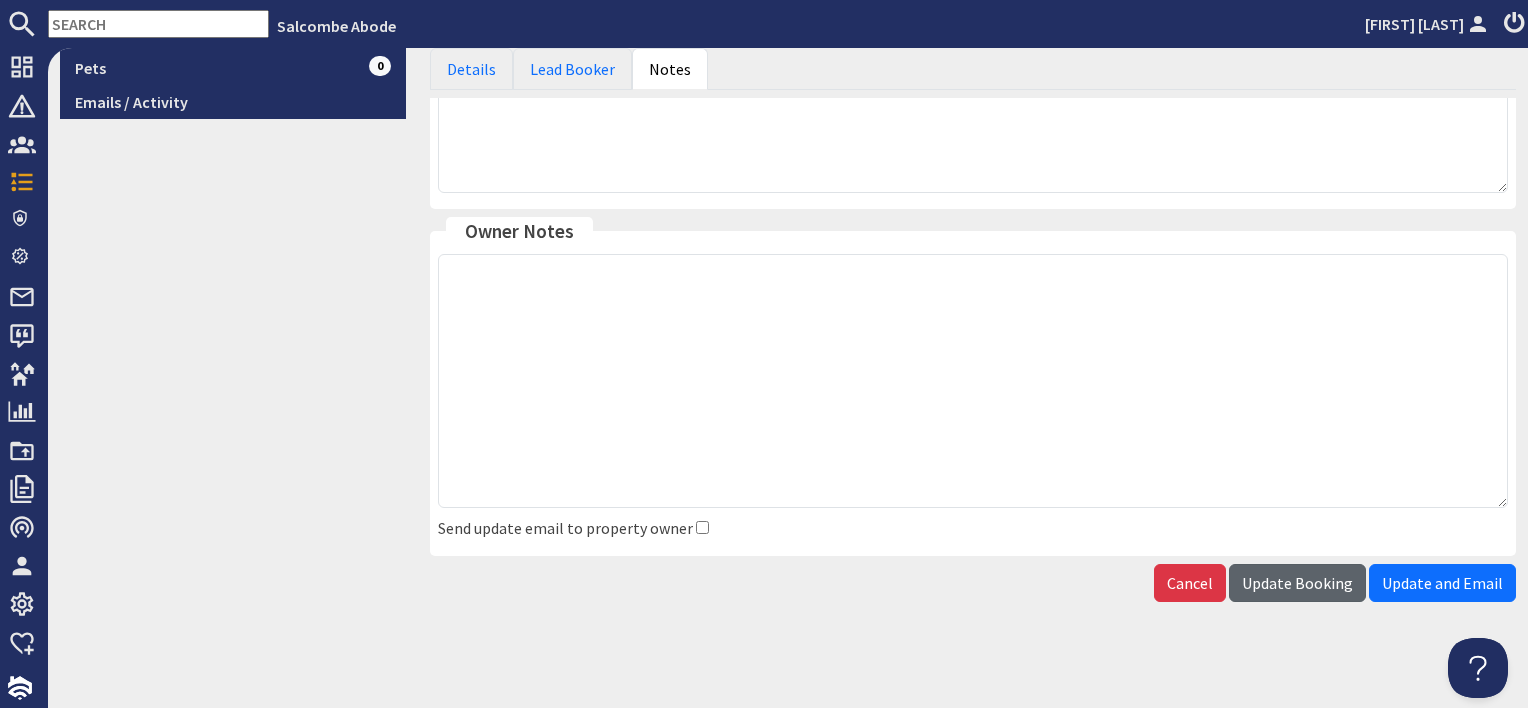 click on "Update Booking" at bounding box center (1297, 583) 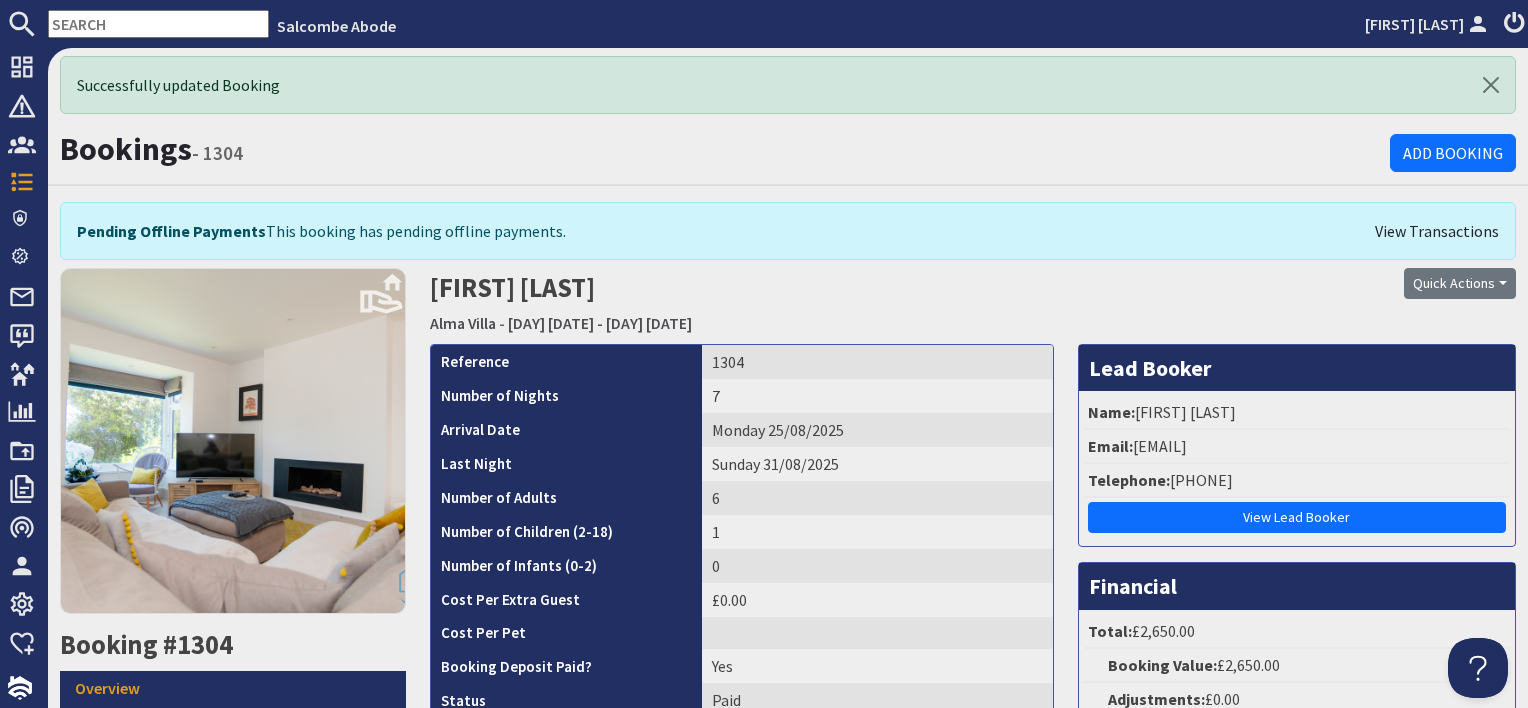 scroll, scrollTop: 0, scrollLeft: 0, axis: both 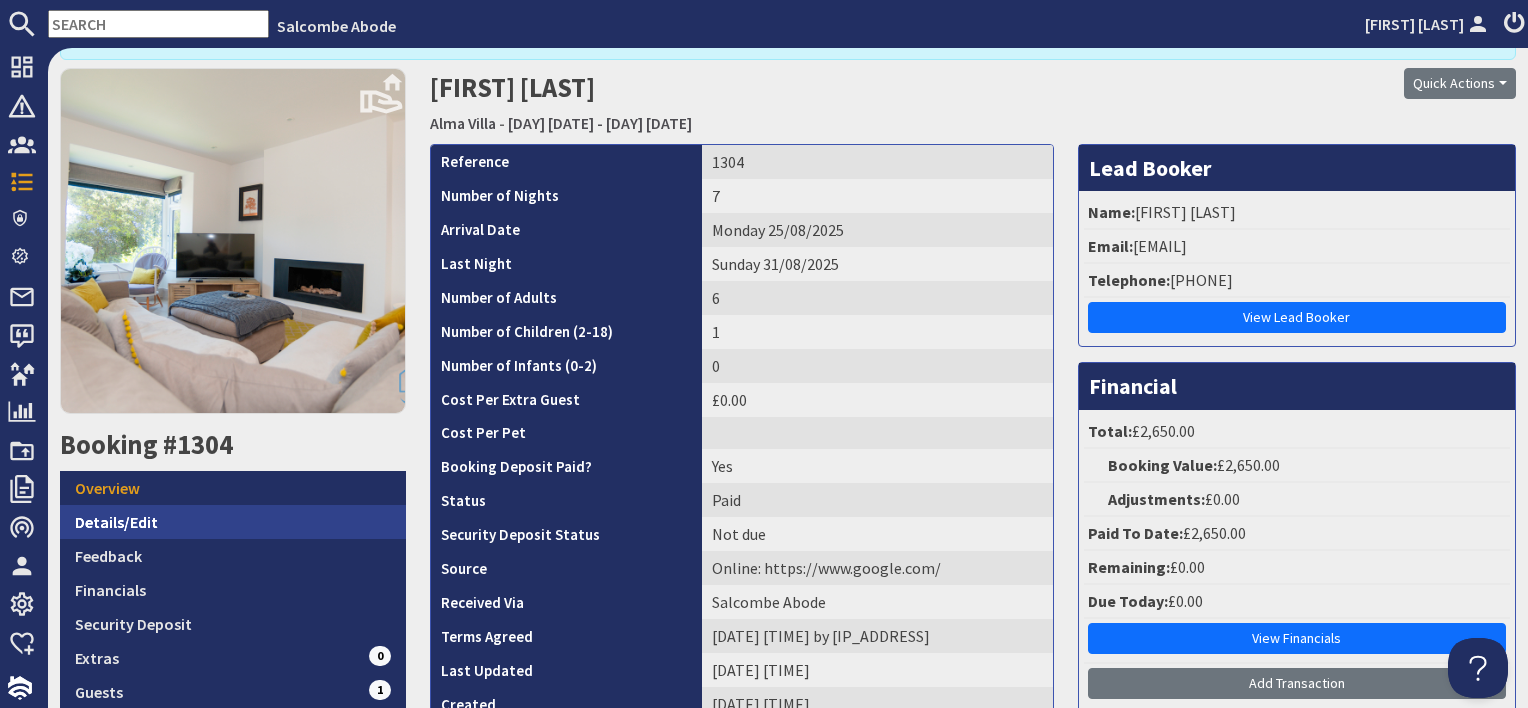 click on "Details/Edit" at bounding box center (233, 522) 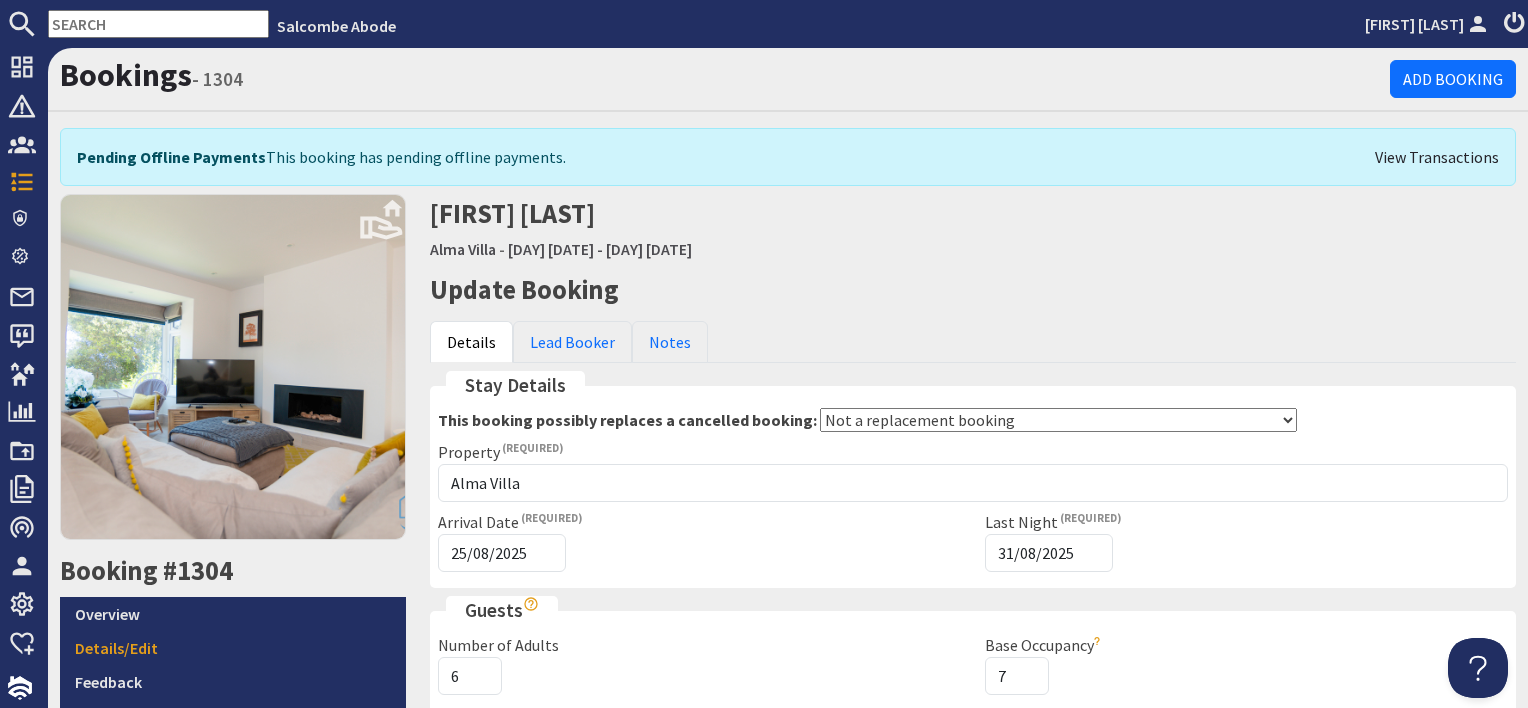 scroll, scrollTop: 0, scrollLeft: 0, axis: both 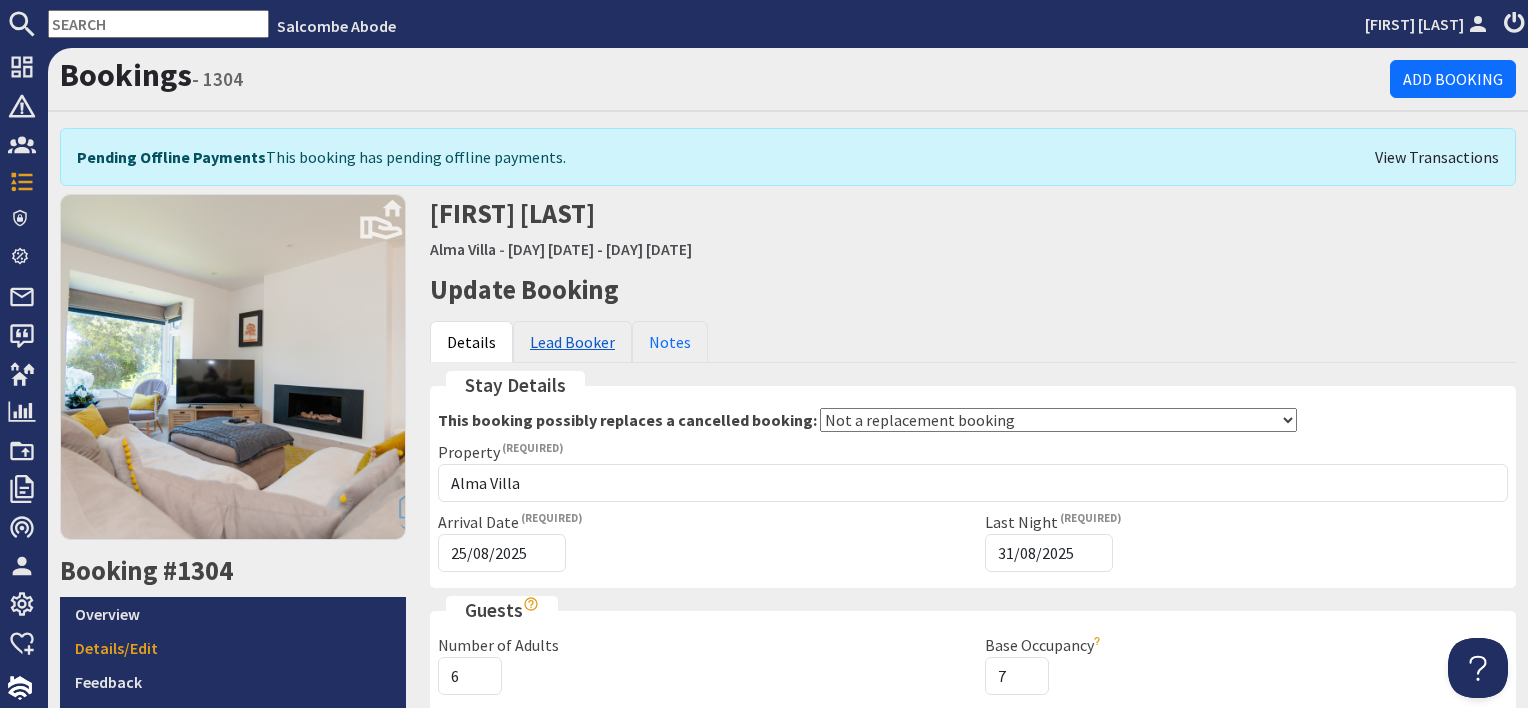 click on "Lead Booker" at bounding box center (572, 342) 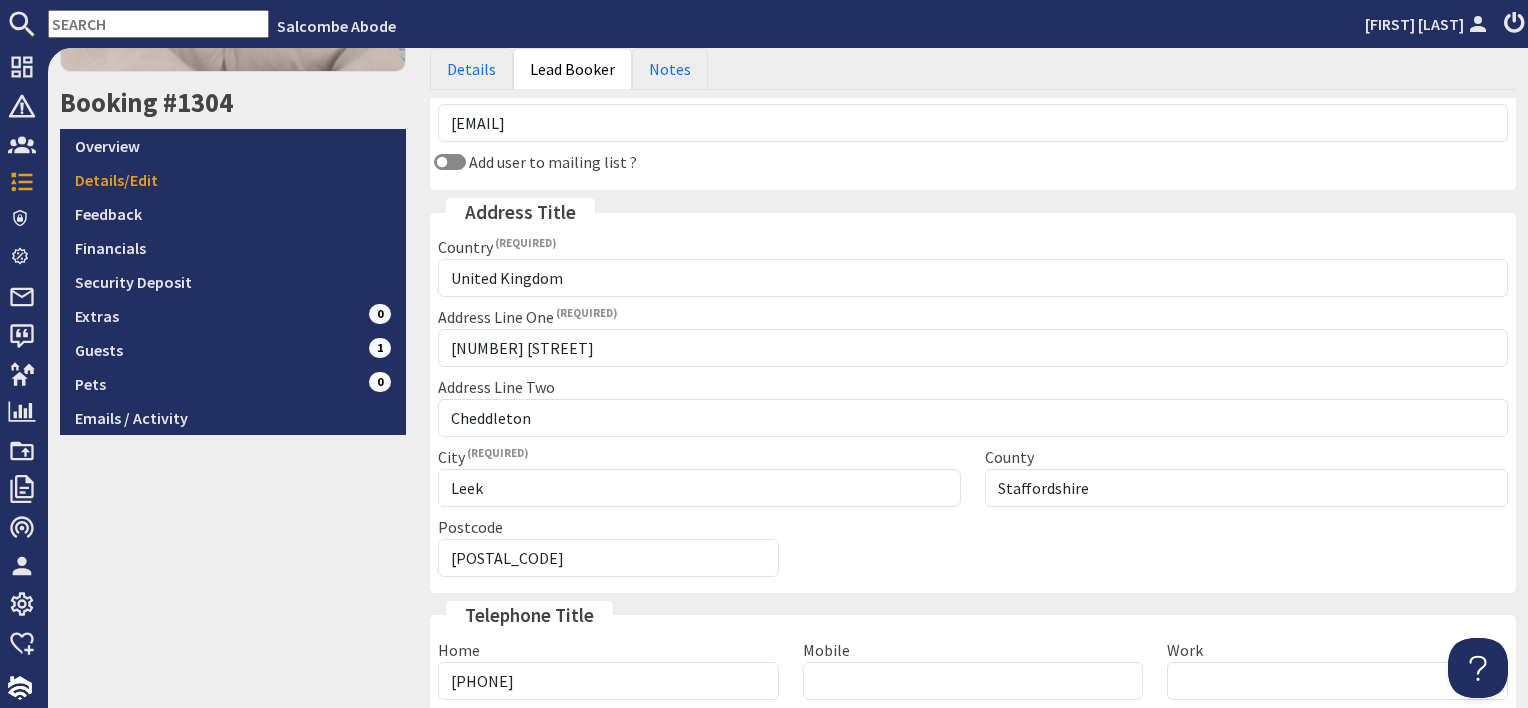 scroll, scrollTop: 500, scrollLeft: 0, axis: vertical 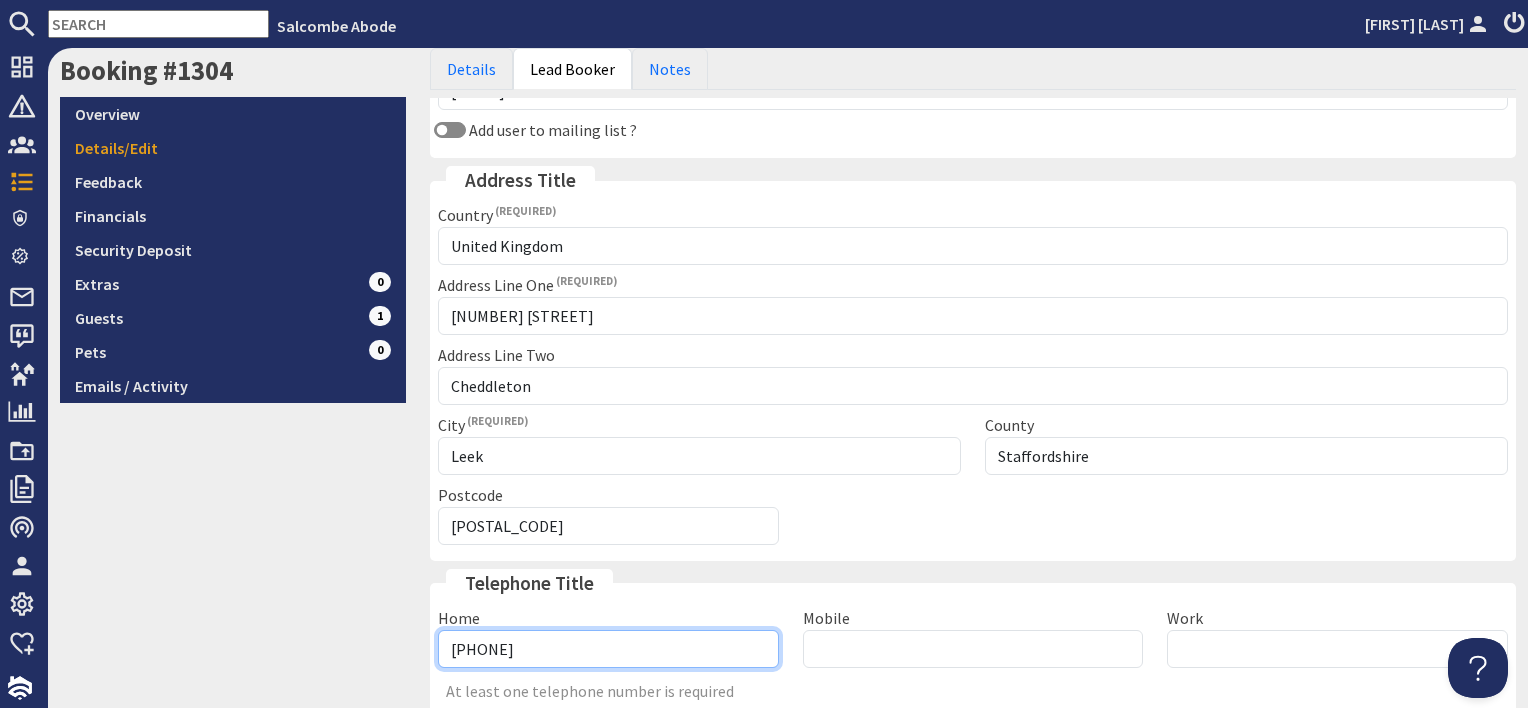 click on "[PHONE]" at bounding box center (608, 649) 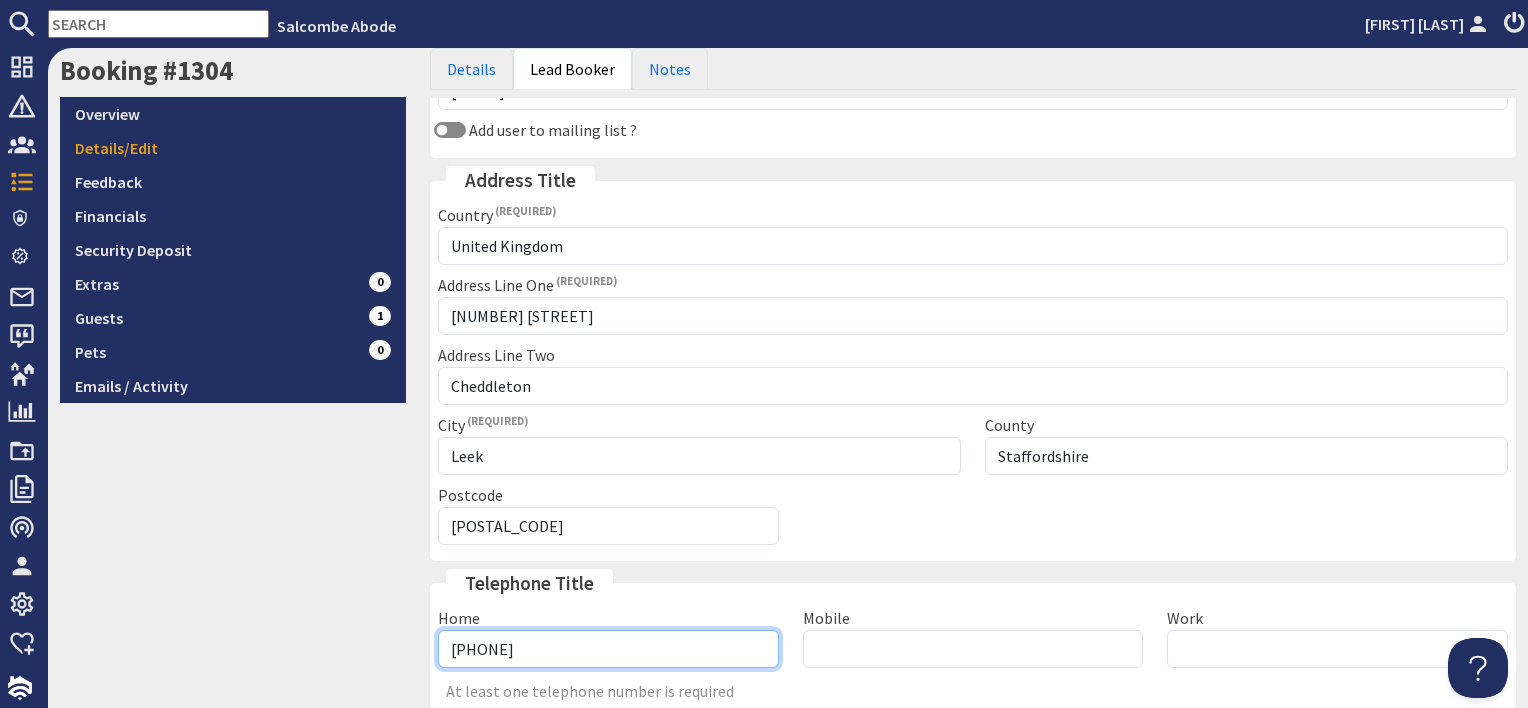 click on "[PHONE]" at bounding box center (608, 649) 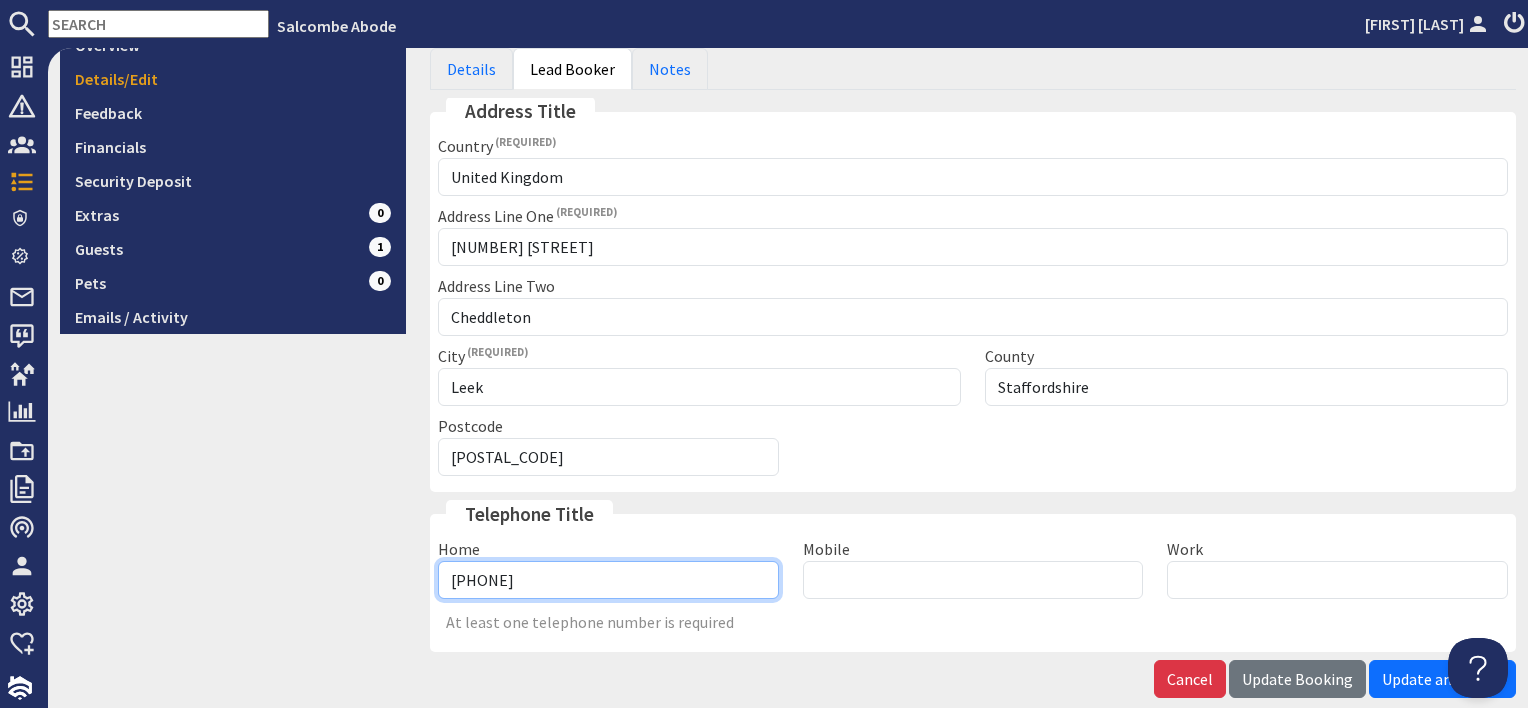 scroll, scrollTop: 664, scrollLeft: 0, axis: vertical 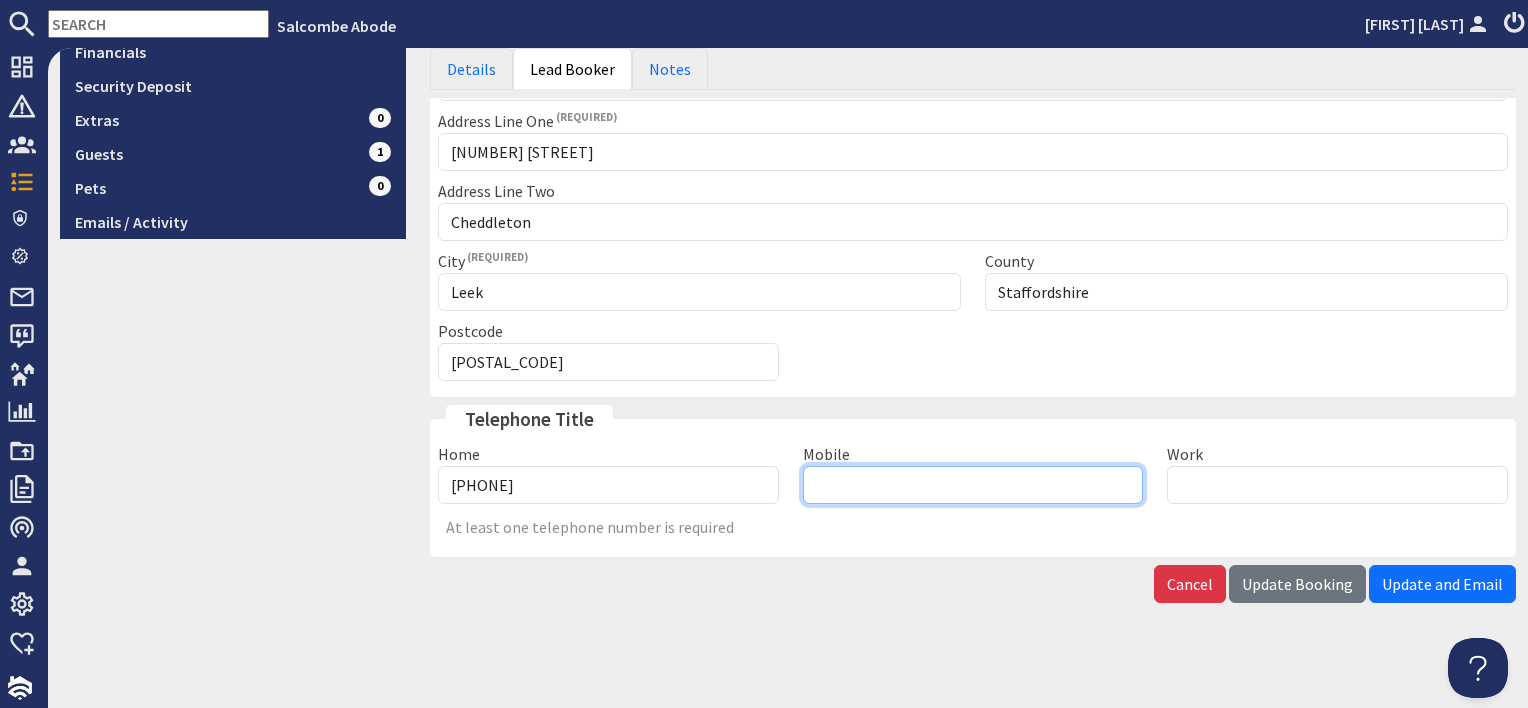 click on "Mobile" at bounding box center (973, 485) 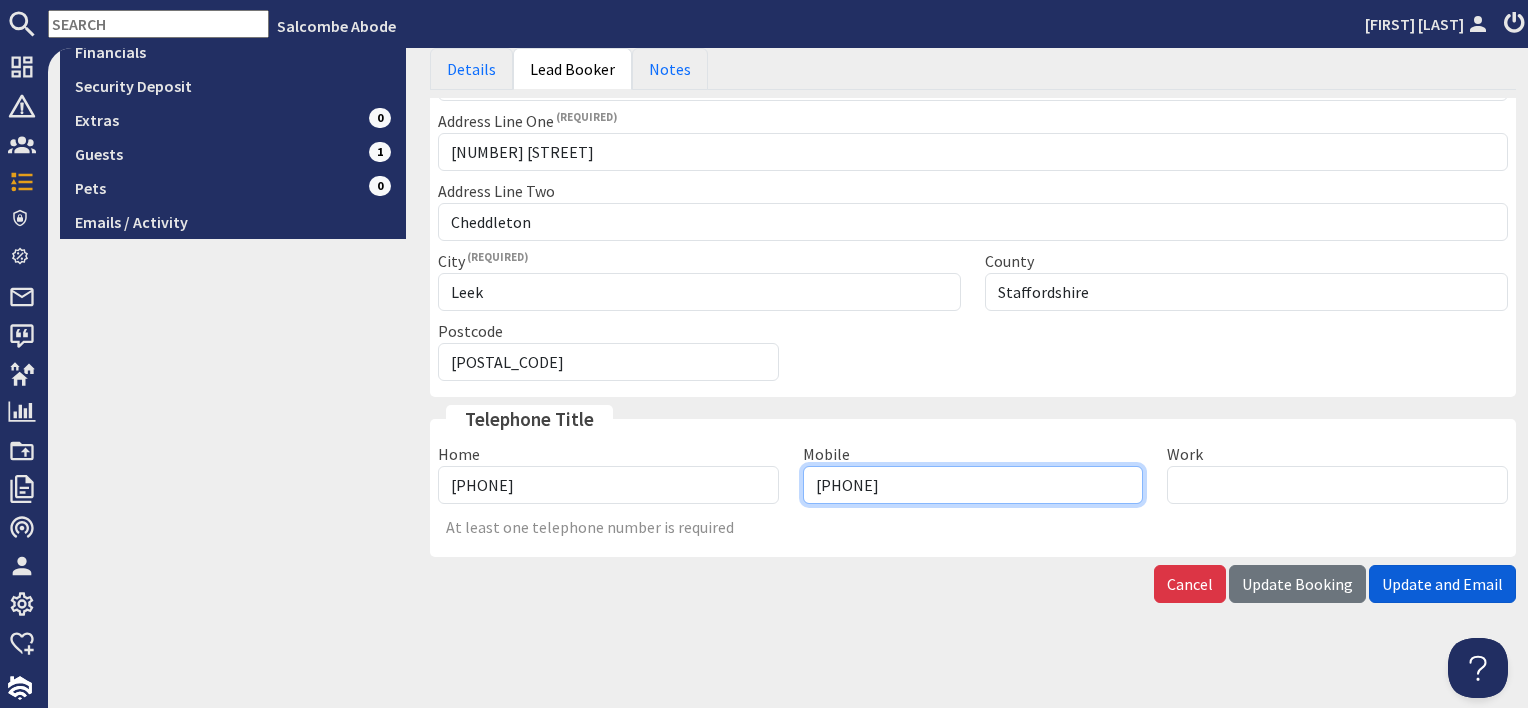 type on "[PHONE]" 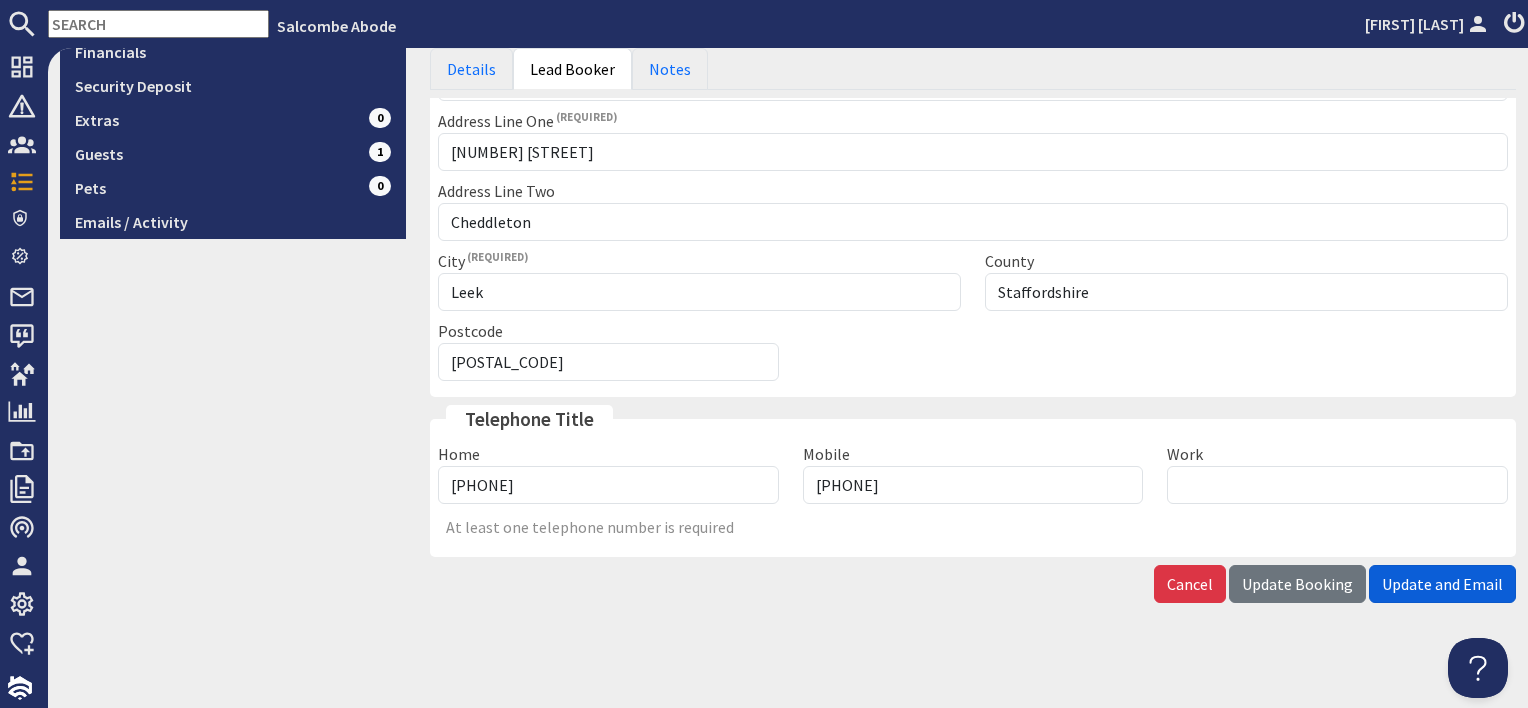 click on "Update and Email" at bounding box center (1442, 584) 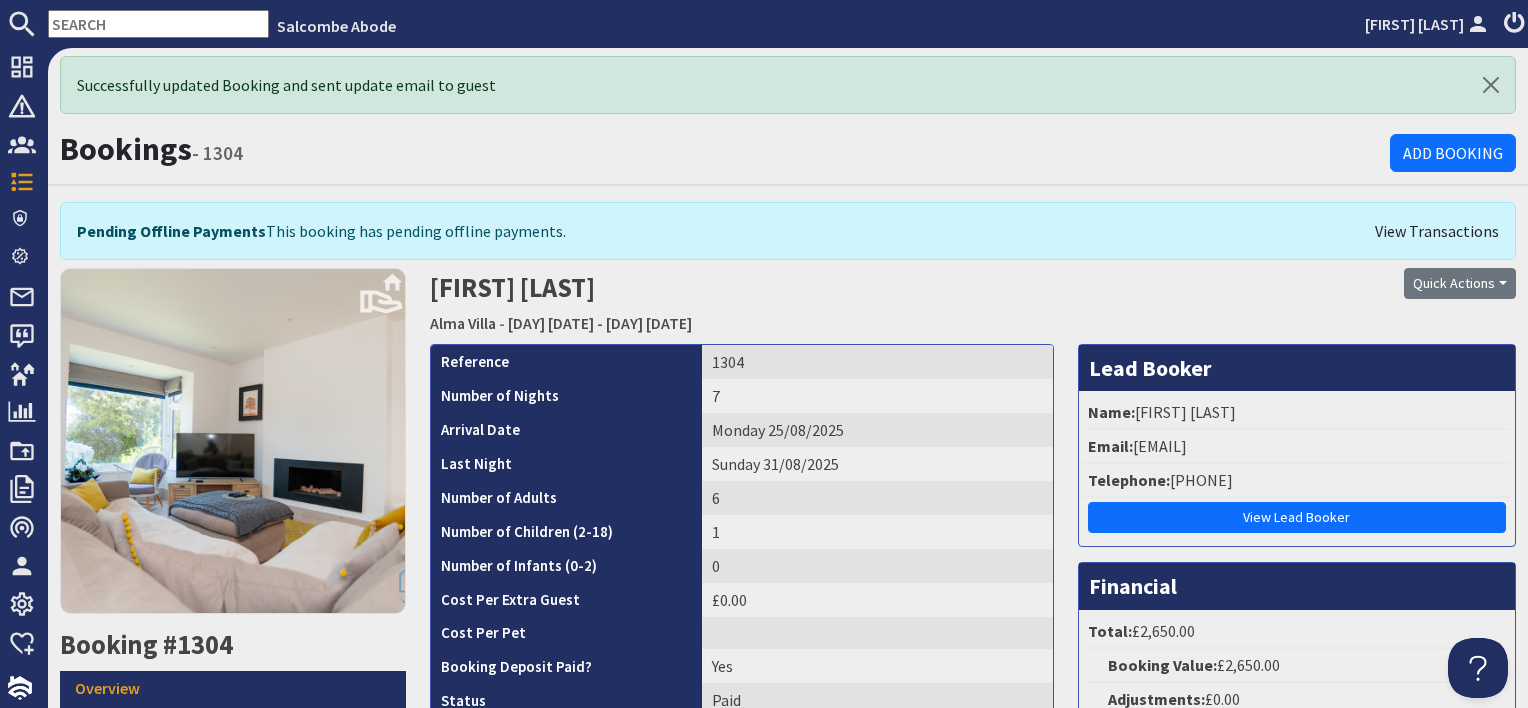 scroll, scrollTop: 0, scrollLeft: 0, axis: both 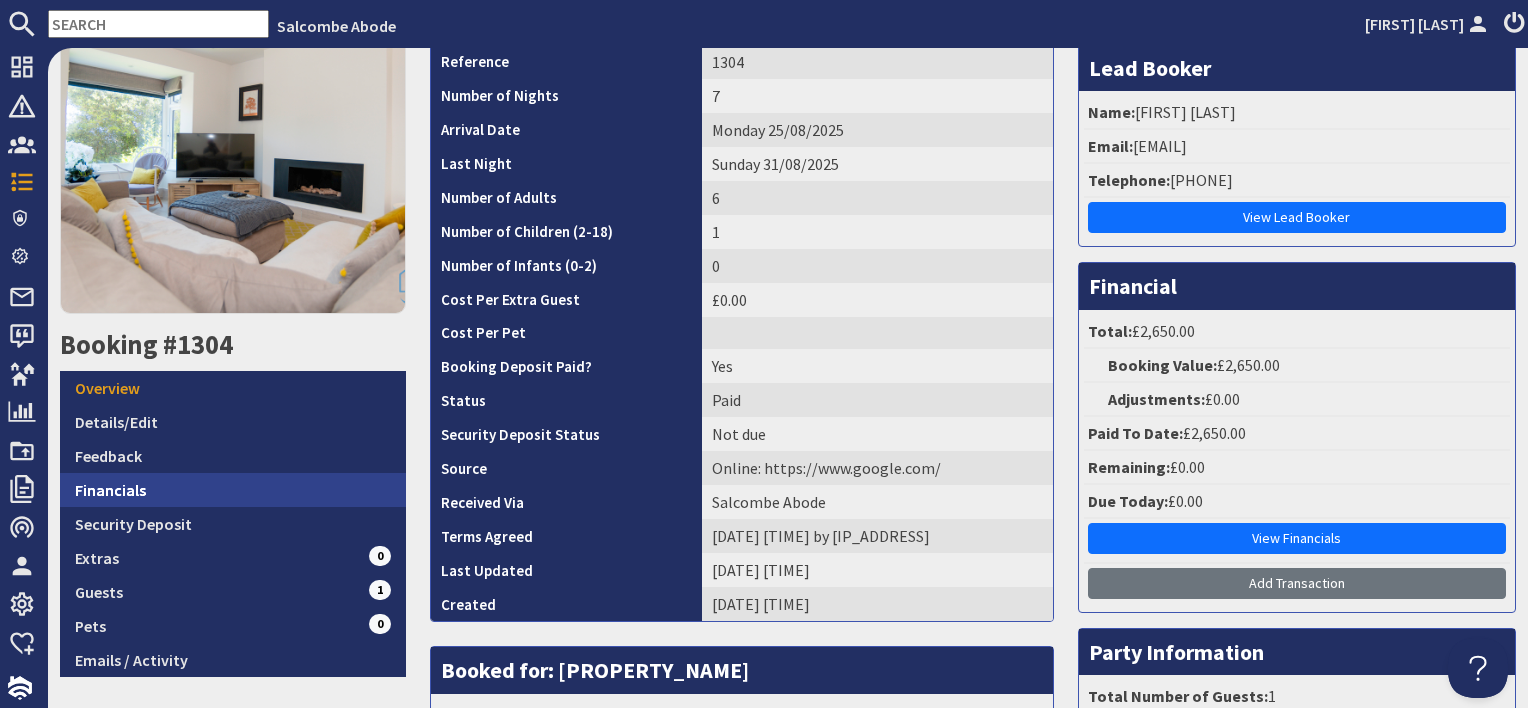 click on "Financials" at bounding box center (233, 490) 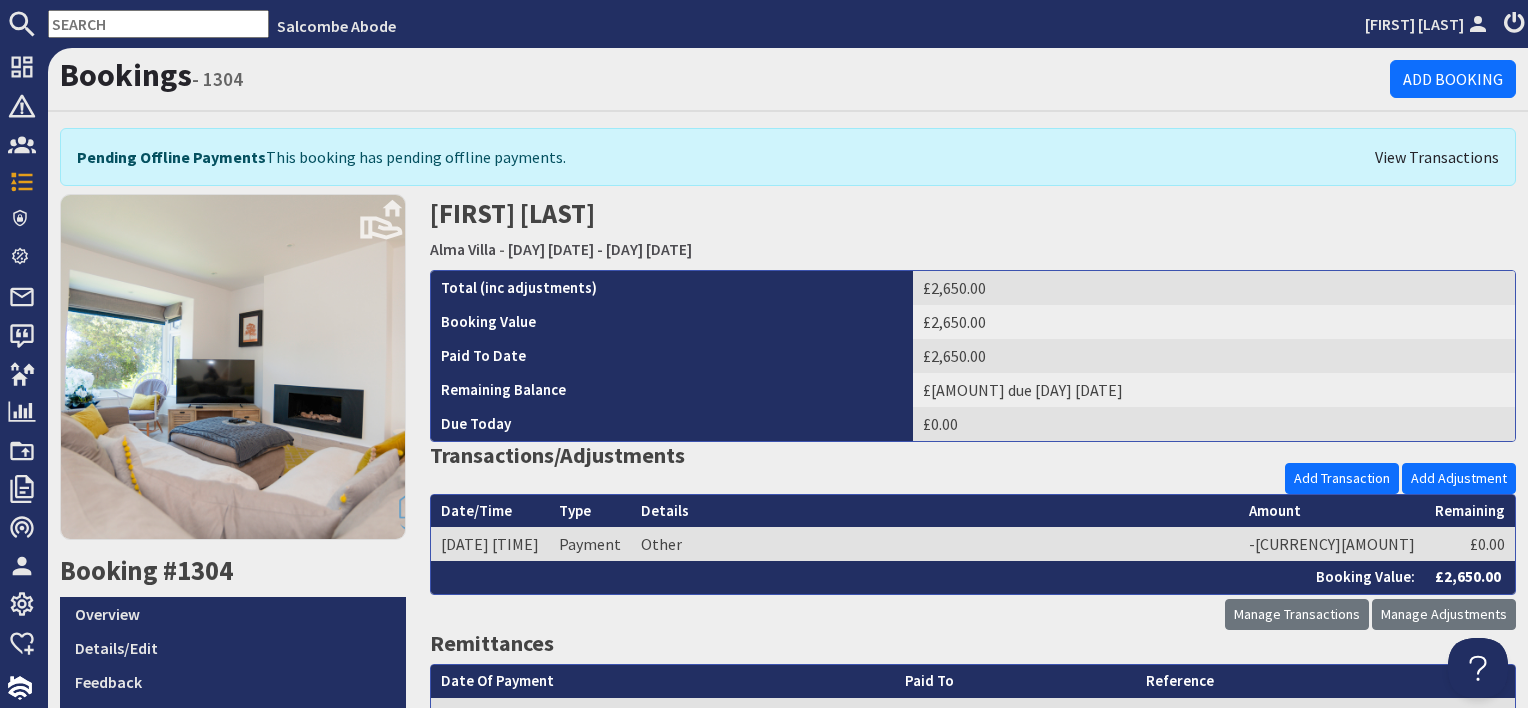 scroll, scrollTop: 0, scrollLeft: 0, axis: both 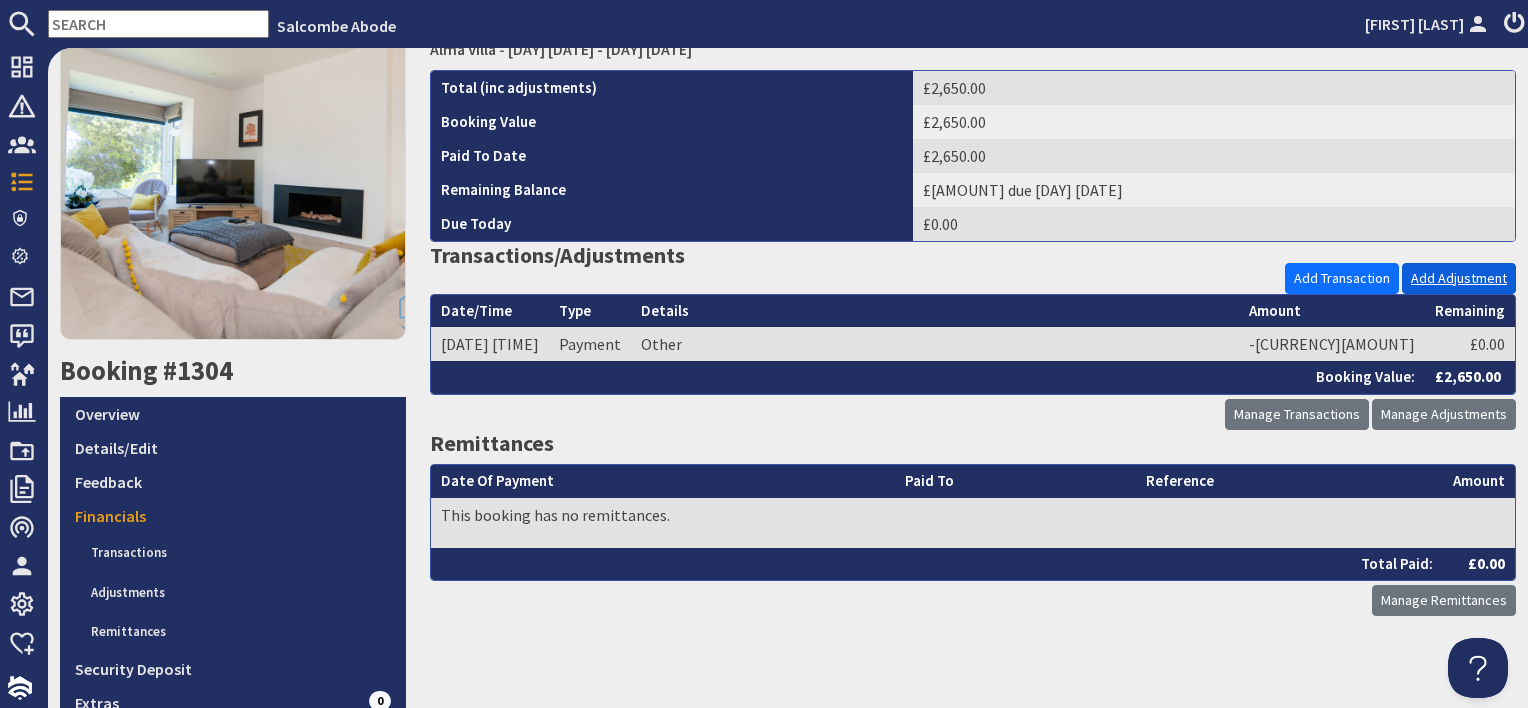 click on "Add Adjustment" at bounding box center [1459, 278] 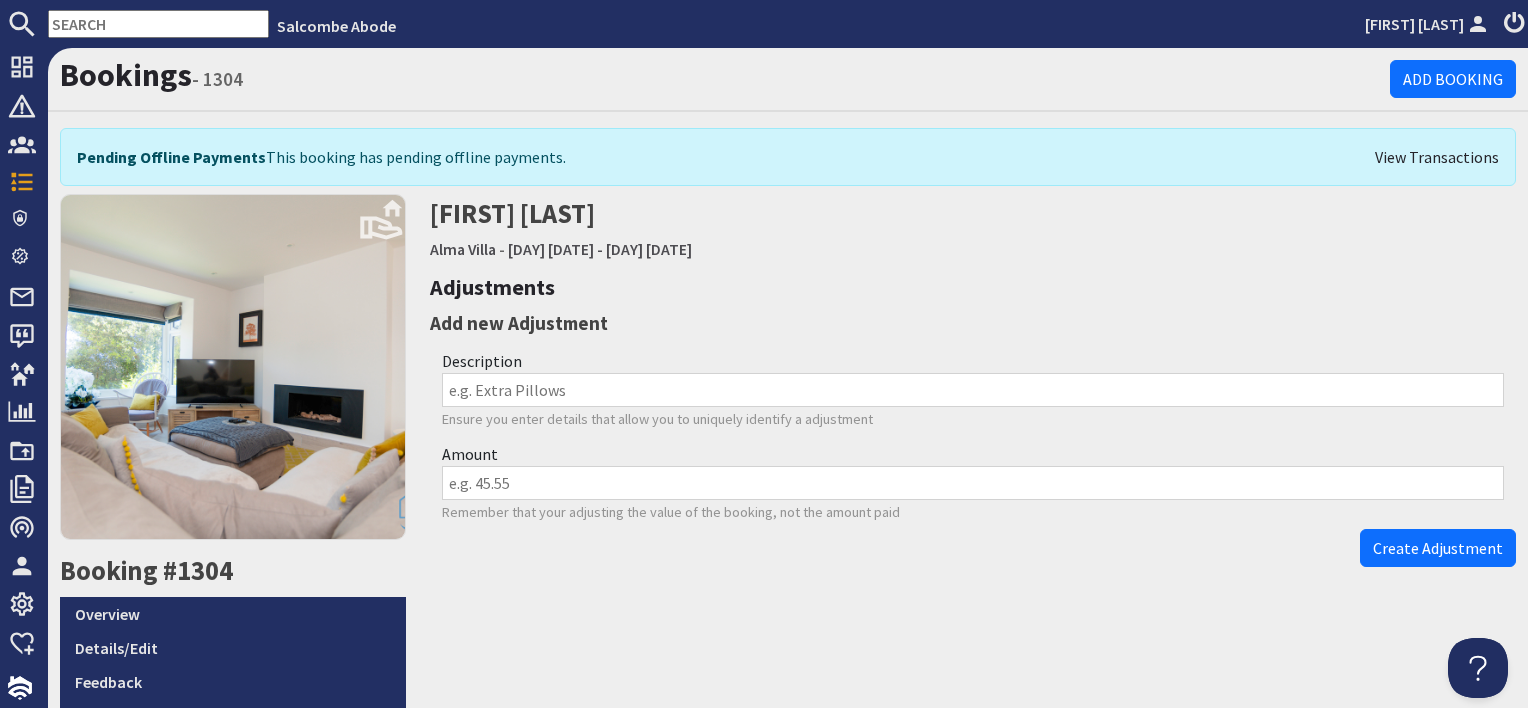 scroll, scrollTop: 0, scrollLeft: 0, axis: both 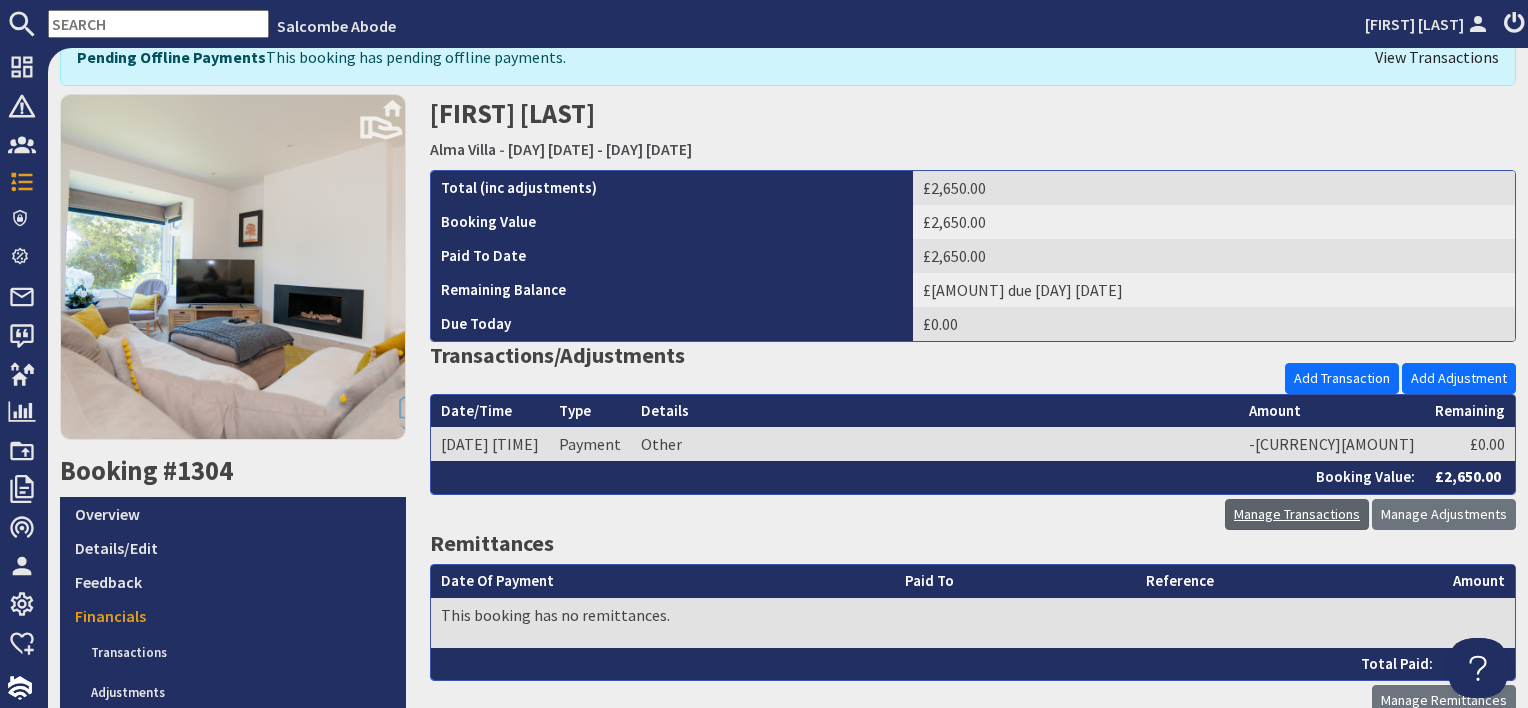click on "Manage Transactions" at bounding box center [1297, 514] 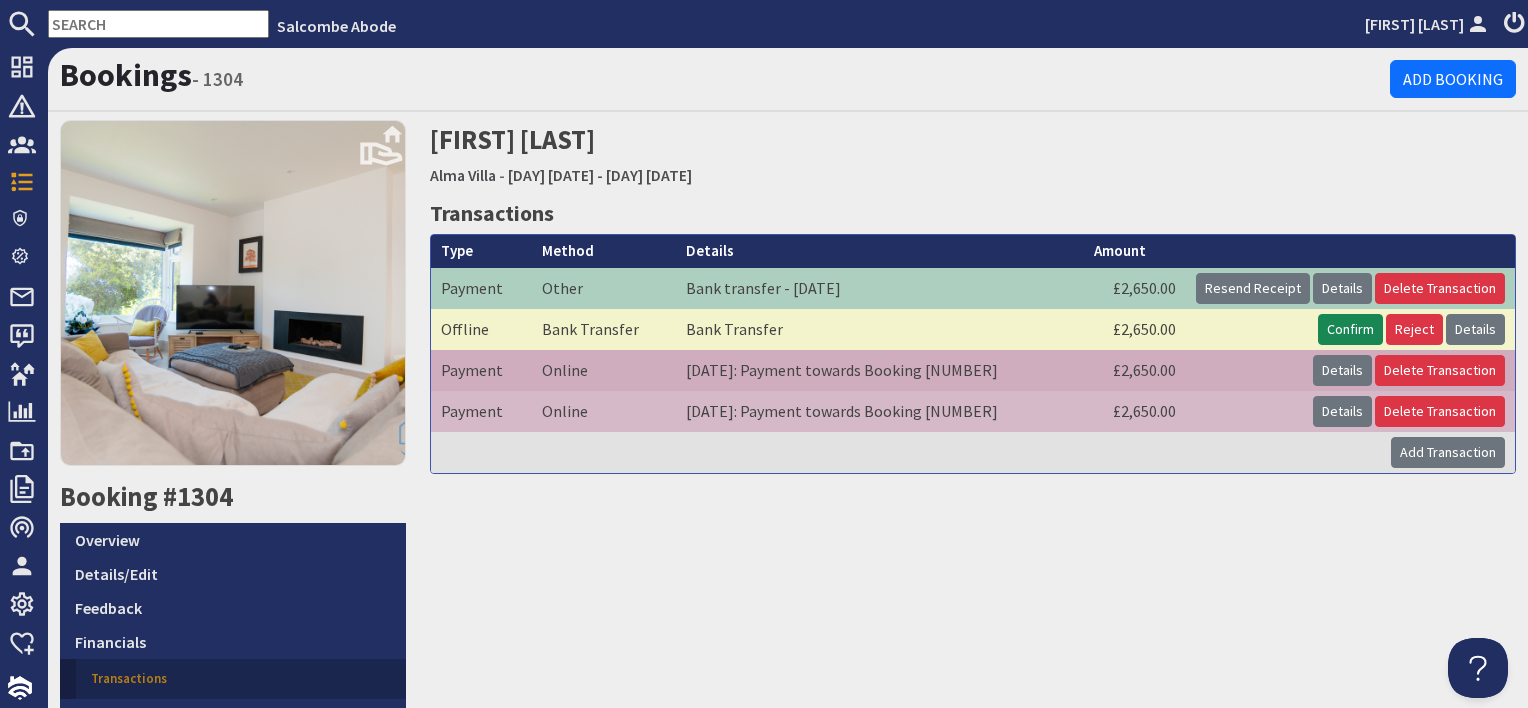 scroll, scrollTop: 0, scrollLeft: 0, axis: both 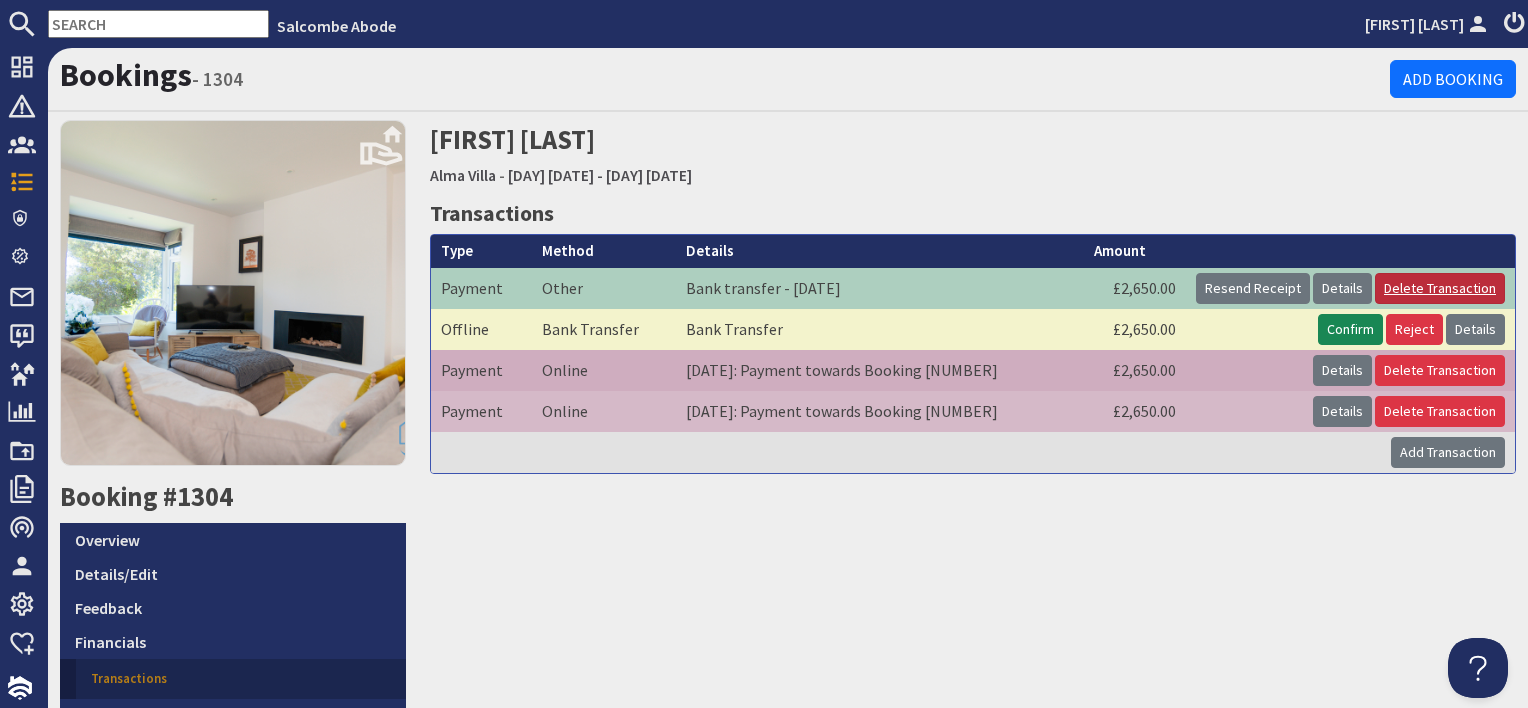 click on "Delete Transaction" at bounding box center (1440, 288) 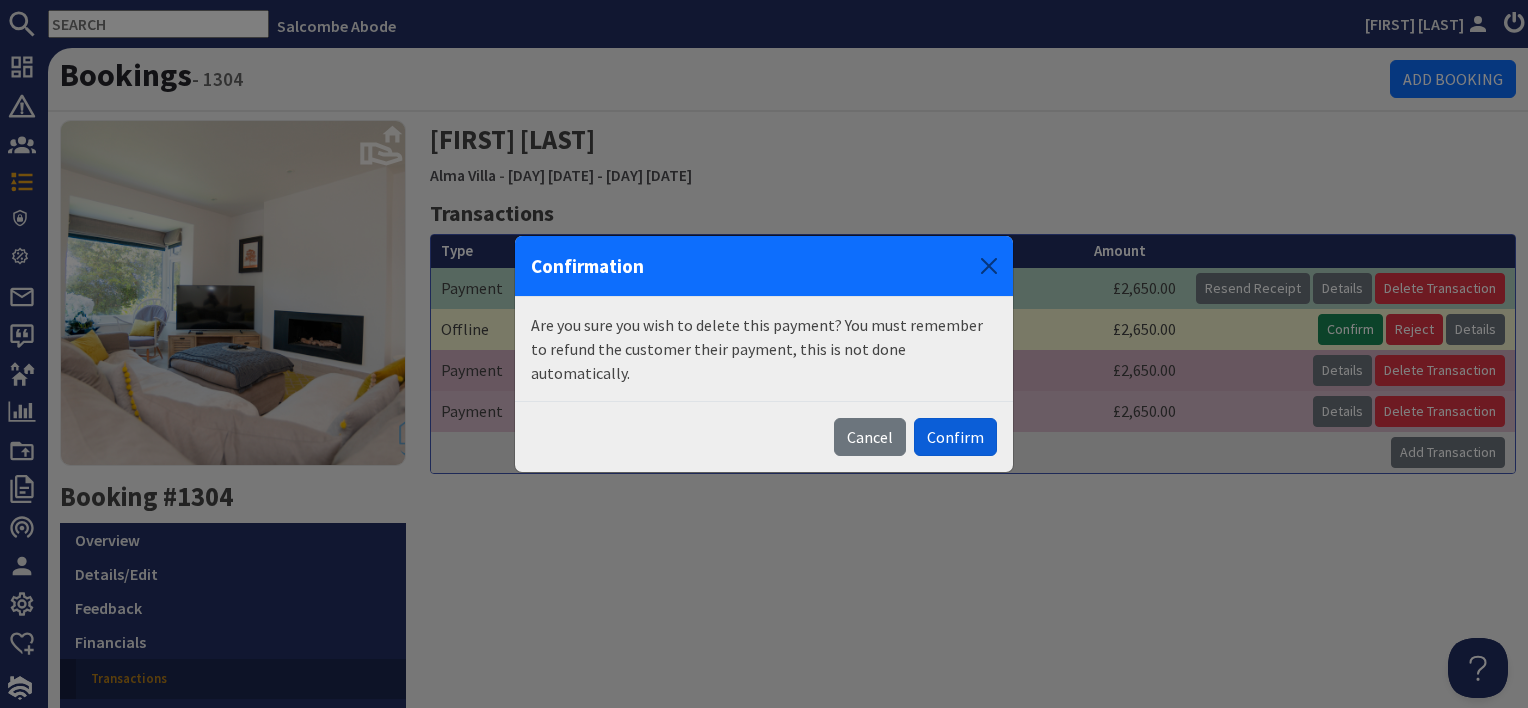 click on "Confirm" at bounding box center [955, 437] 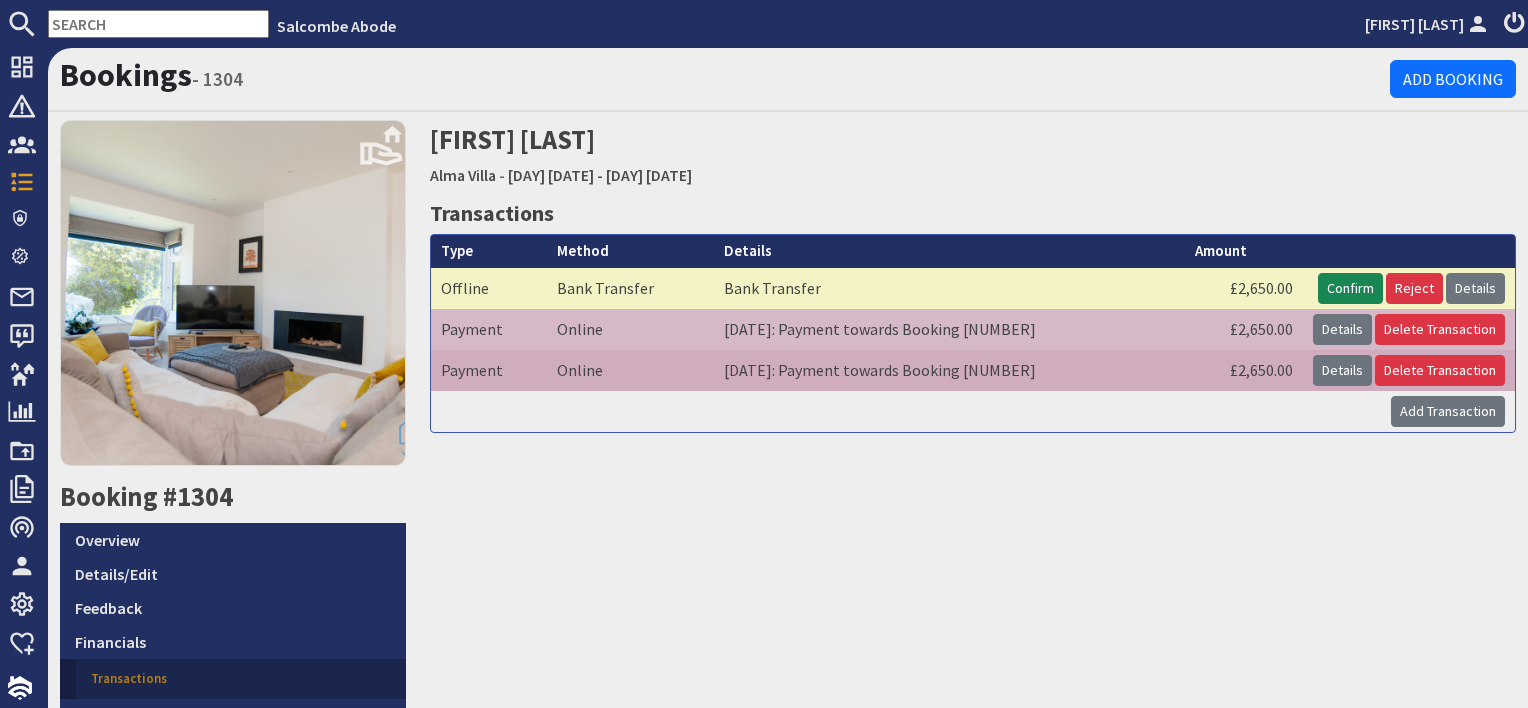 scroll, scrollTop: 0, scrollLeft: 0, axis: both 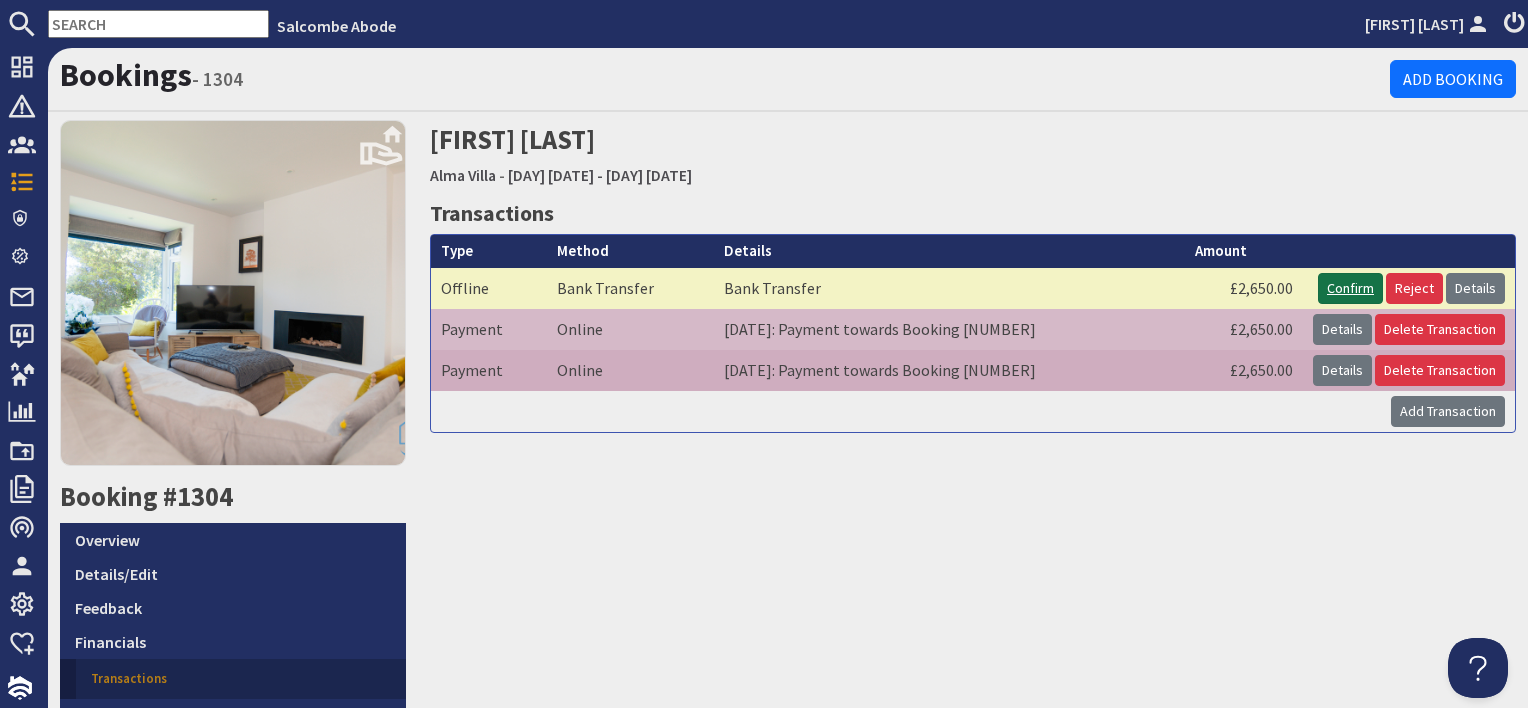 click on "Confirm" at bounding box center (1350, 288) 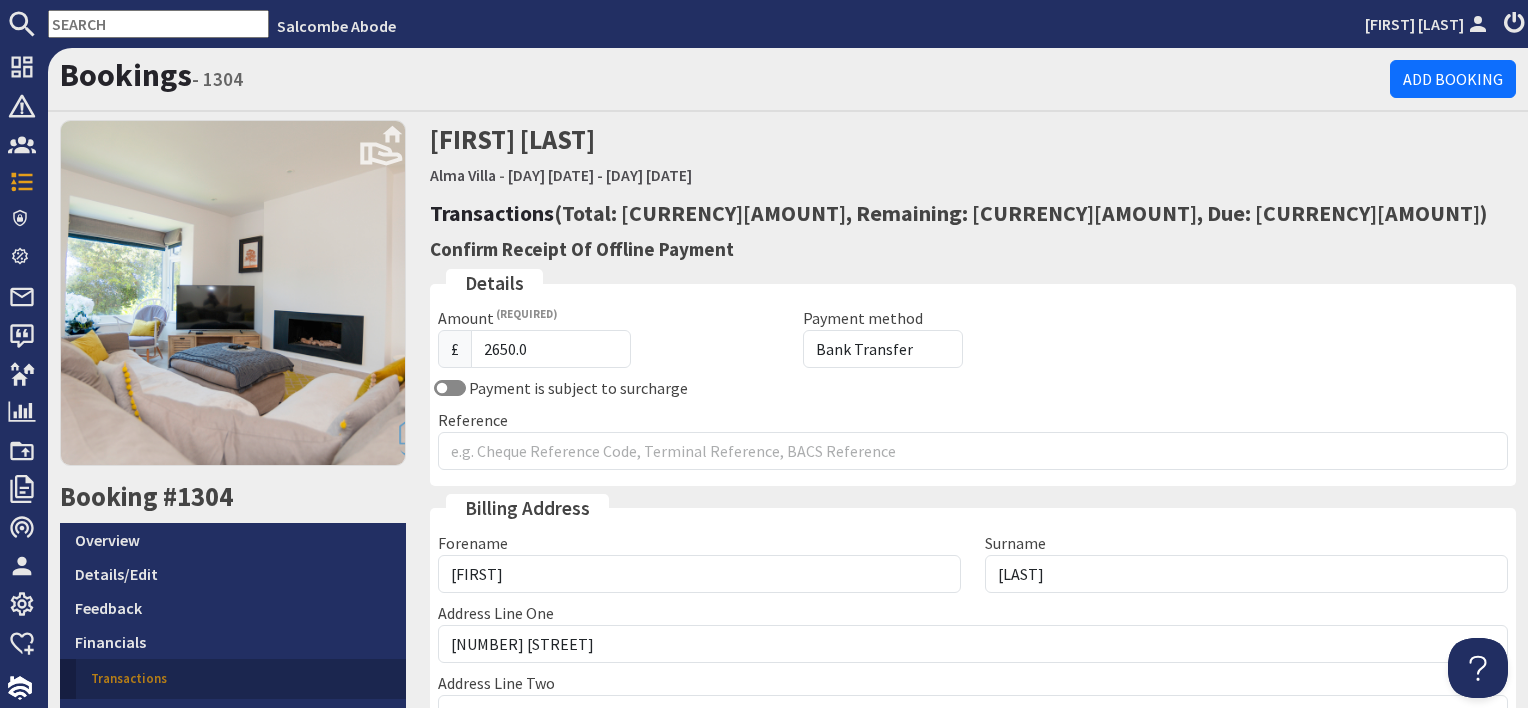 scroll, scrollTop: 0, scrollLeft: 0, axis: both 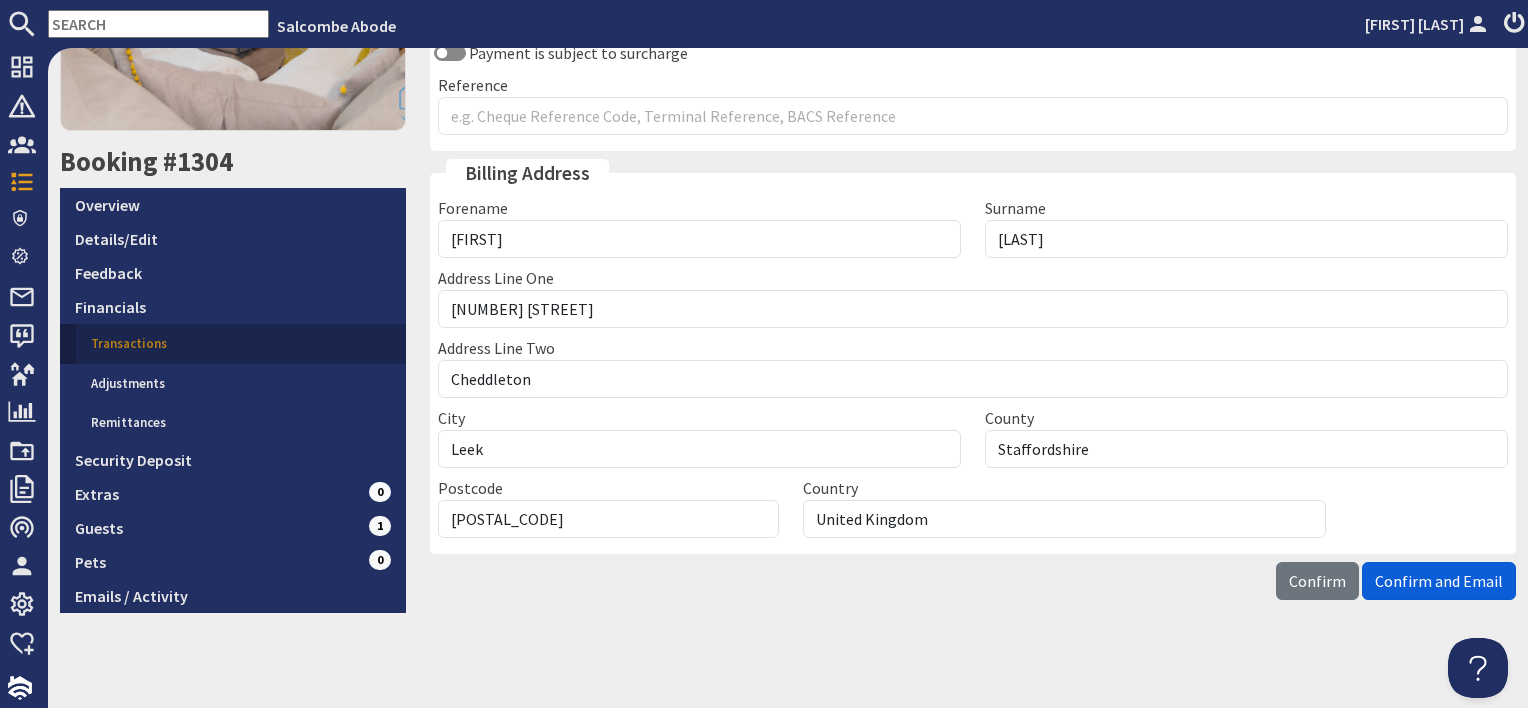 click on "Confirm and Email" at bounding box center (1439, 581) 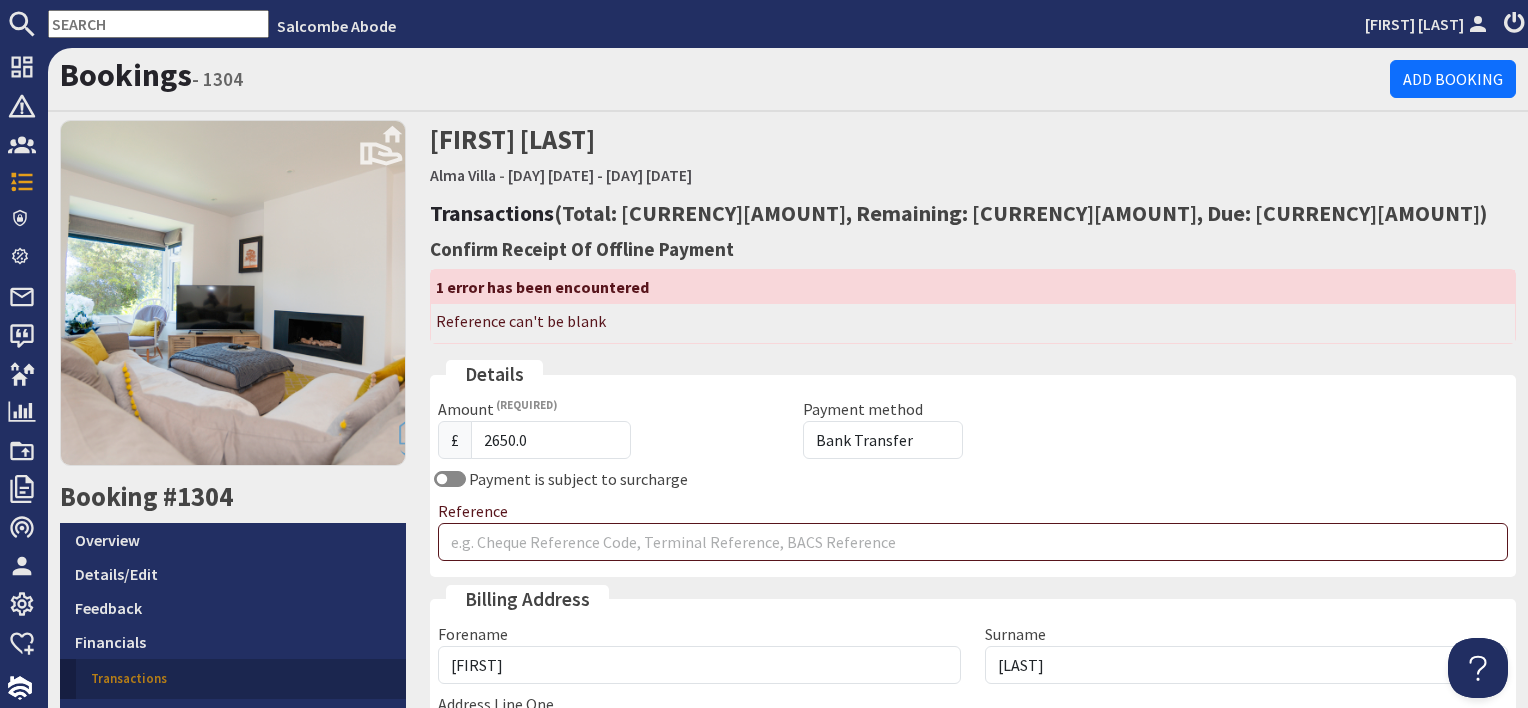 scroll, scrollTop: 0, scrollLeft: 0, axis: both 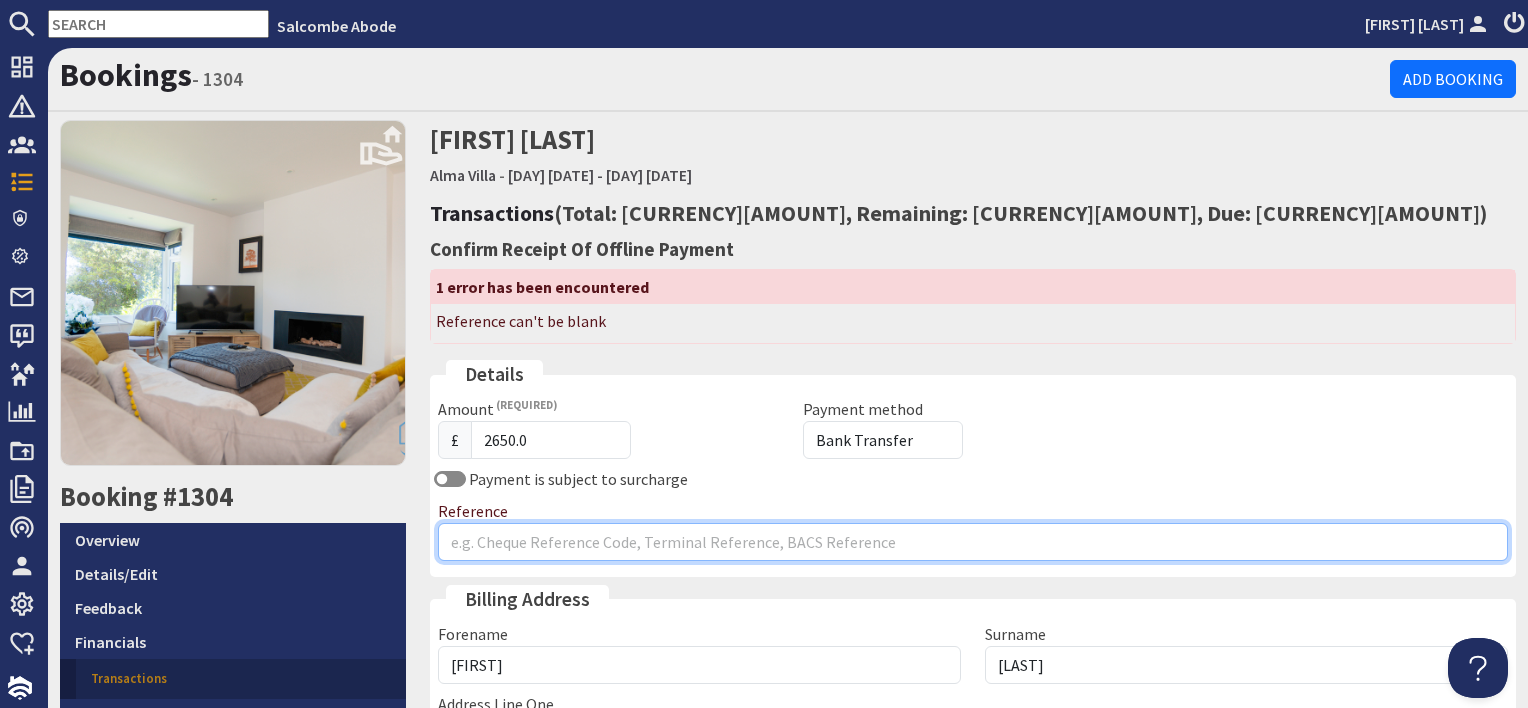 click on "Reference" at bounding box center (973, 542) 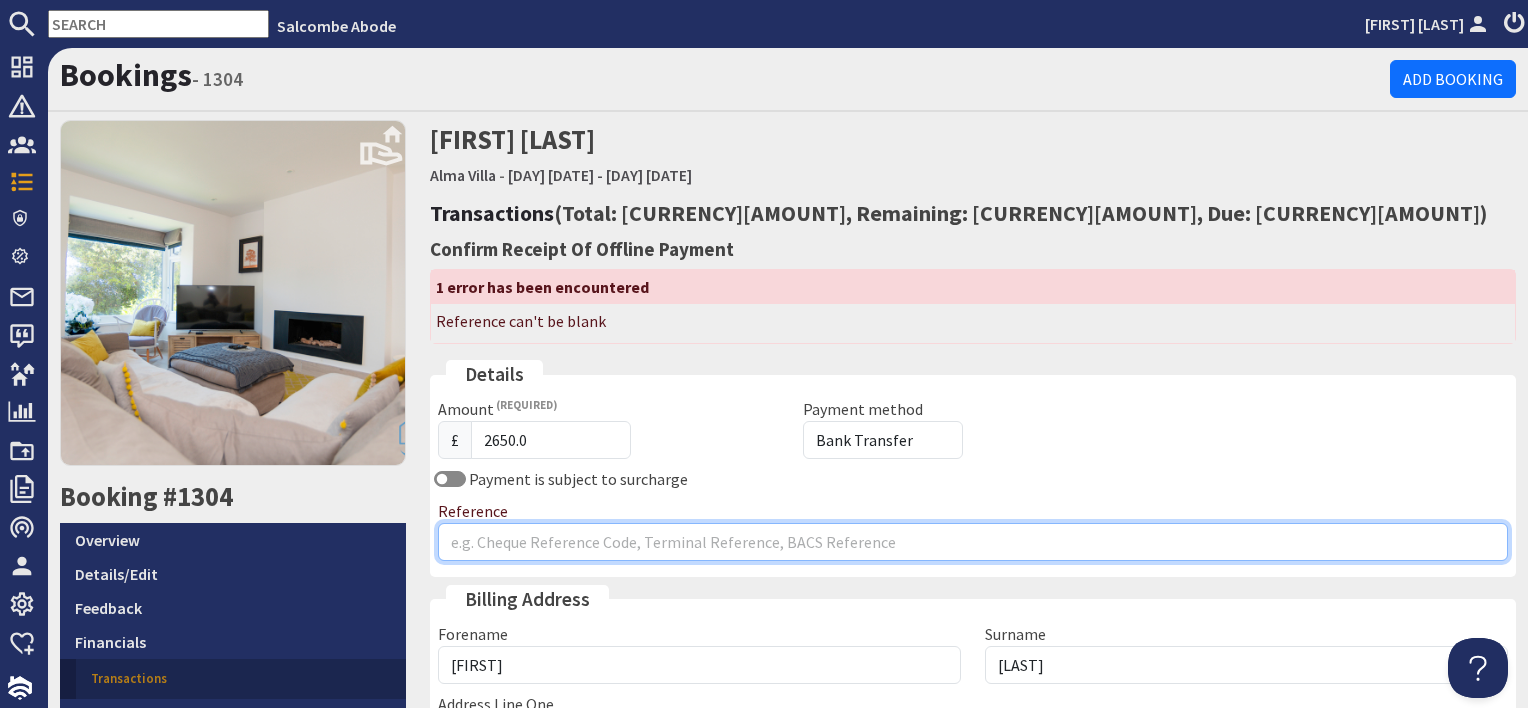 type on "Bank transfer - [DATE]" 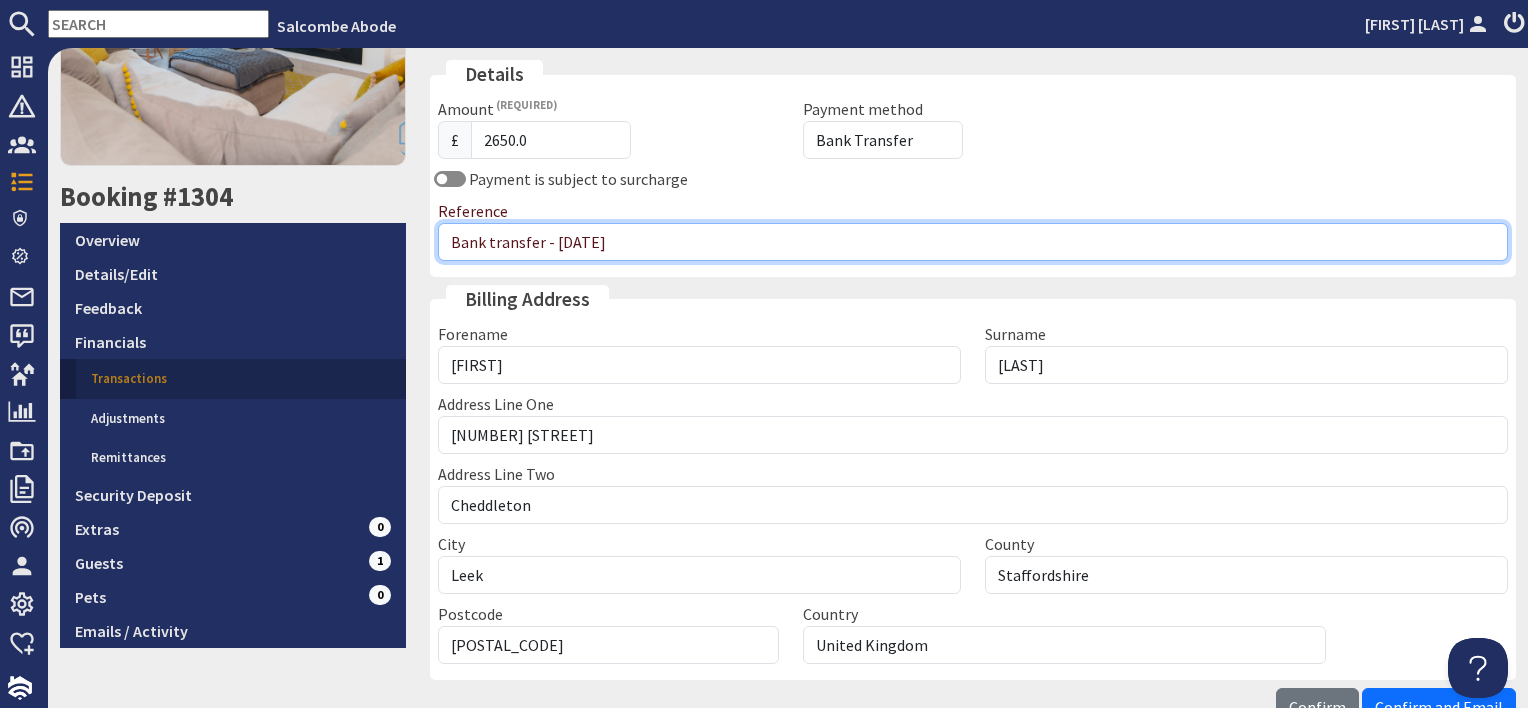 scroll, scrollTop: 424, scrollLeft: 0, axis: vertical 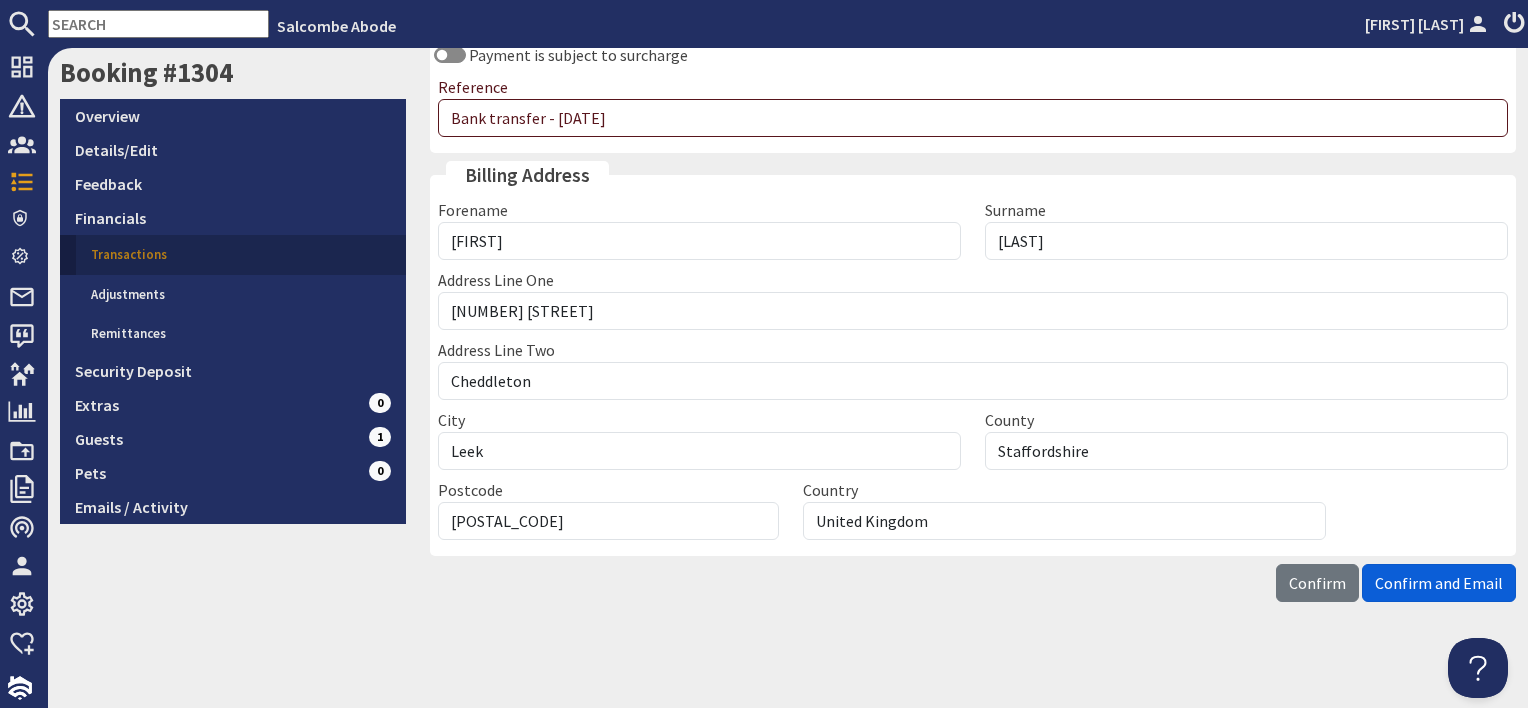 click on "Confirm and Email" at bounding box center (1439, 583) 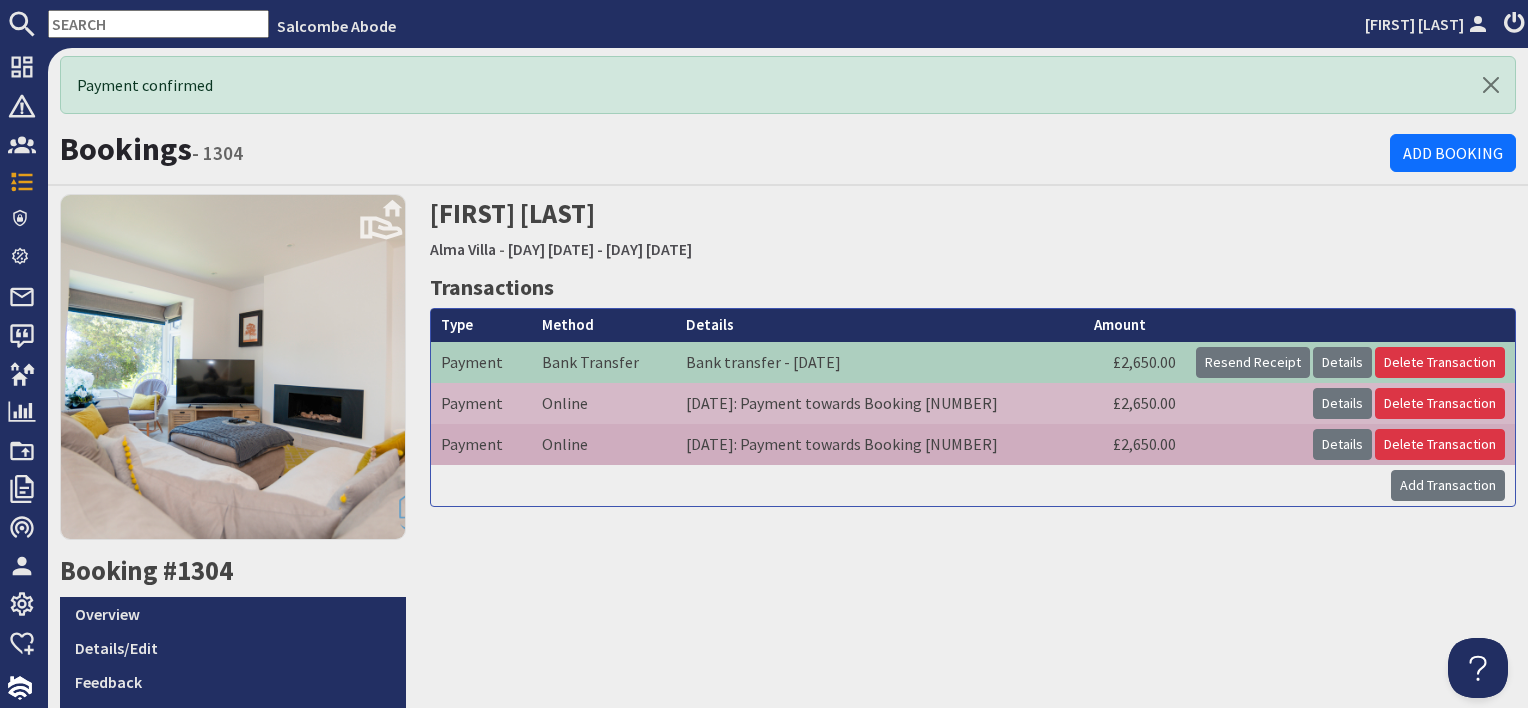 scroll, scrollTop: 0, scrollLeft: 0, axis: both 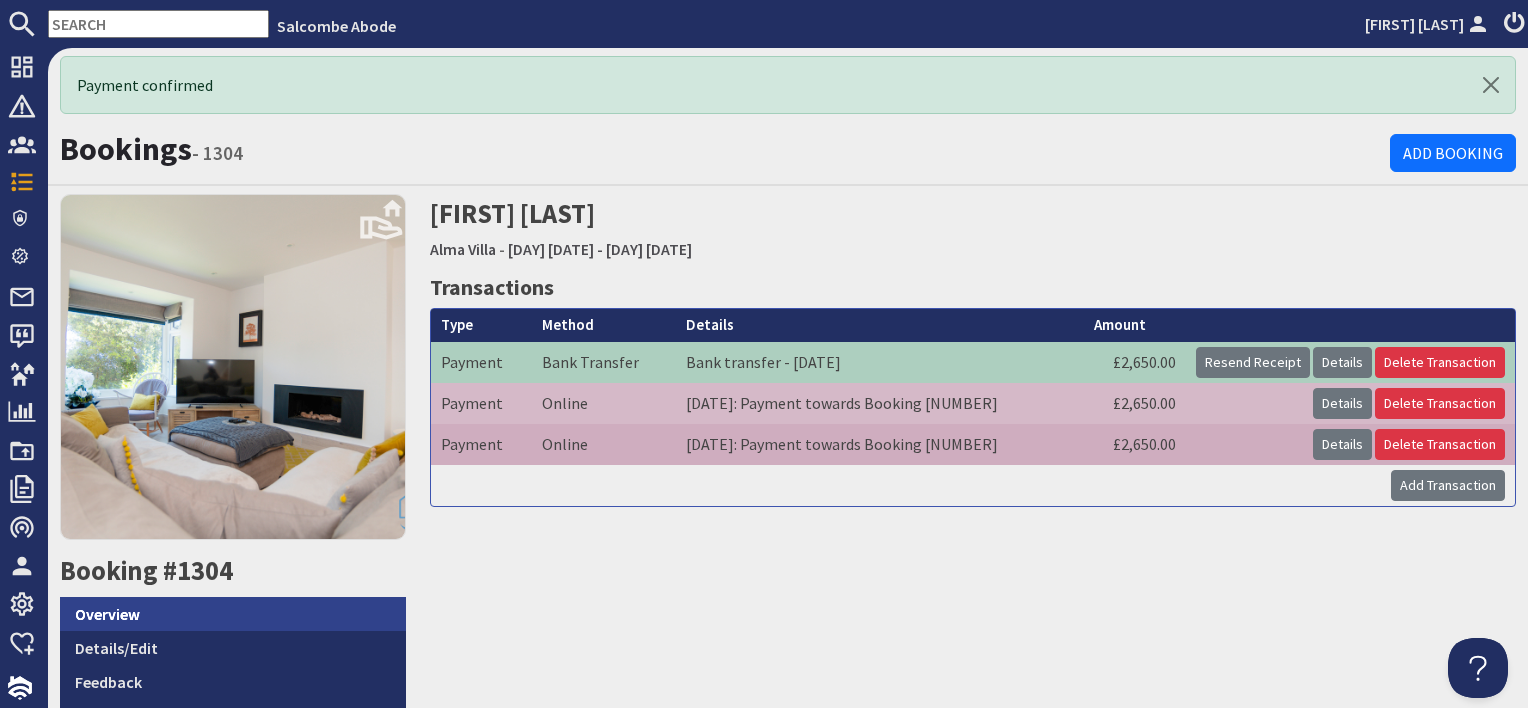 click on "Overview" at bounding box center [233, 614] 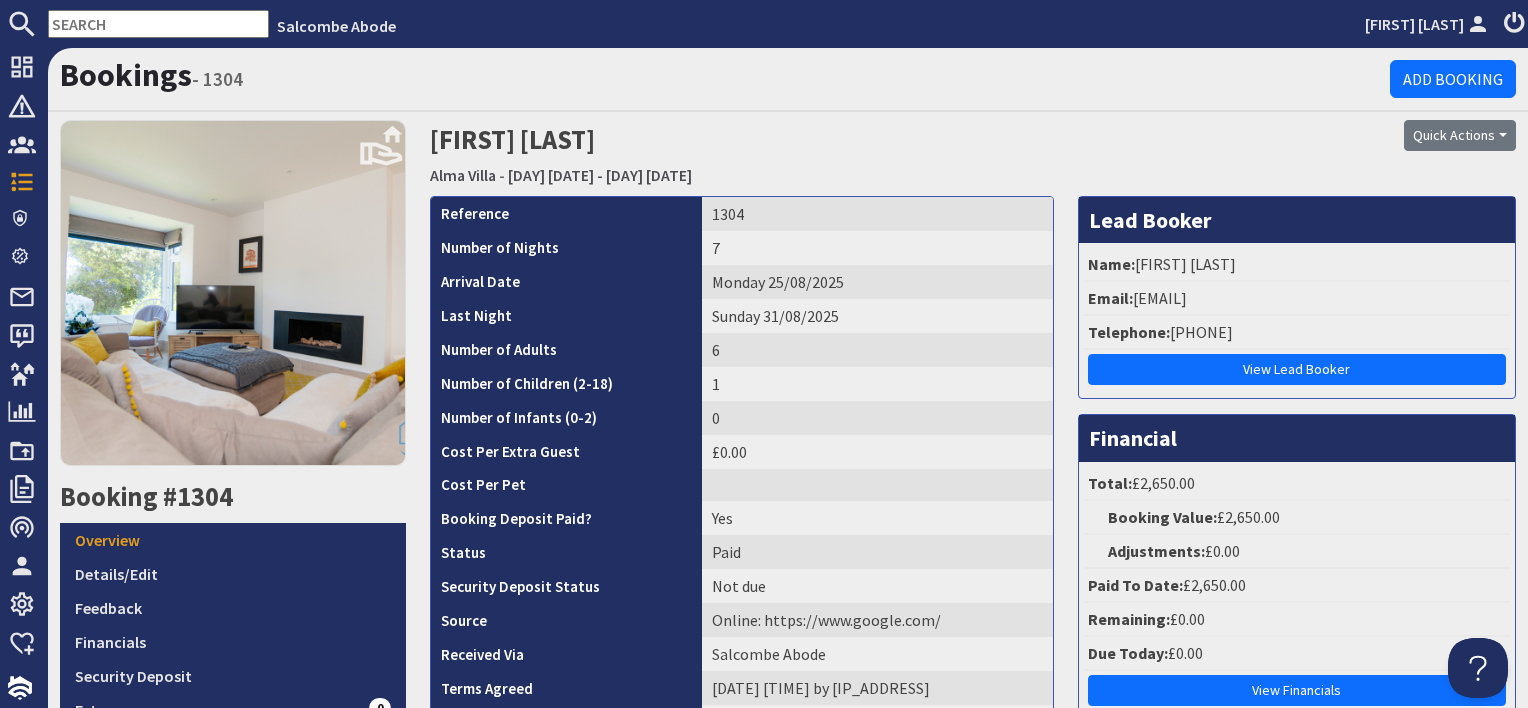 scroll, scrollTop: 0, scrollLeft: 0, axis: both 